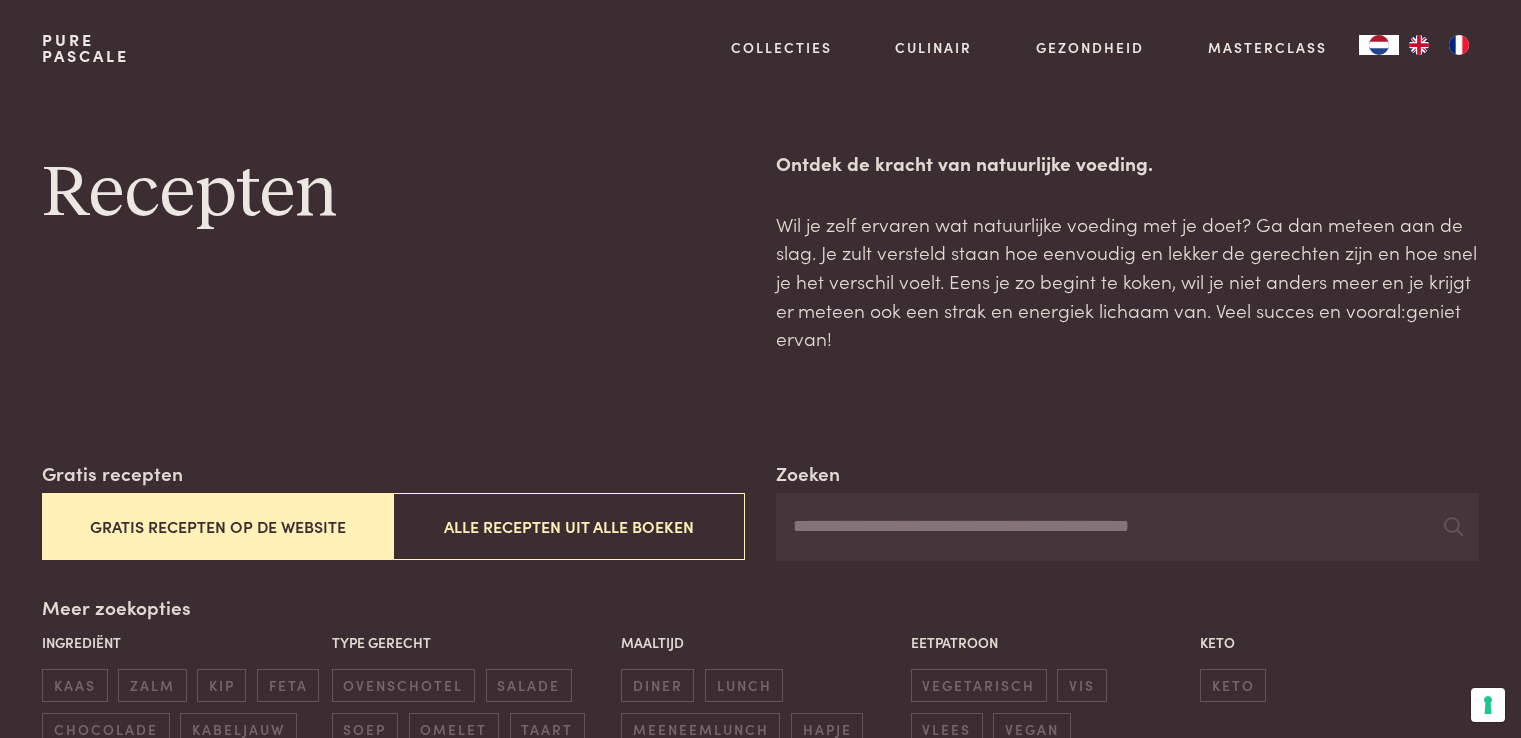 scroll, scrollTop: 0, scrollLeft: 0, axis: both 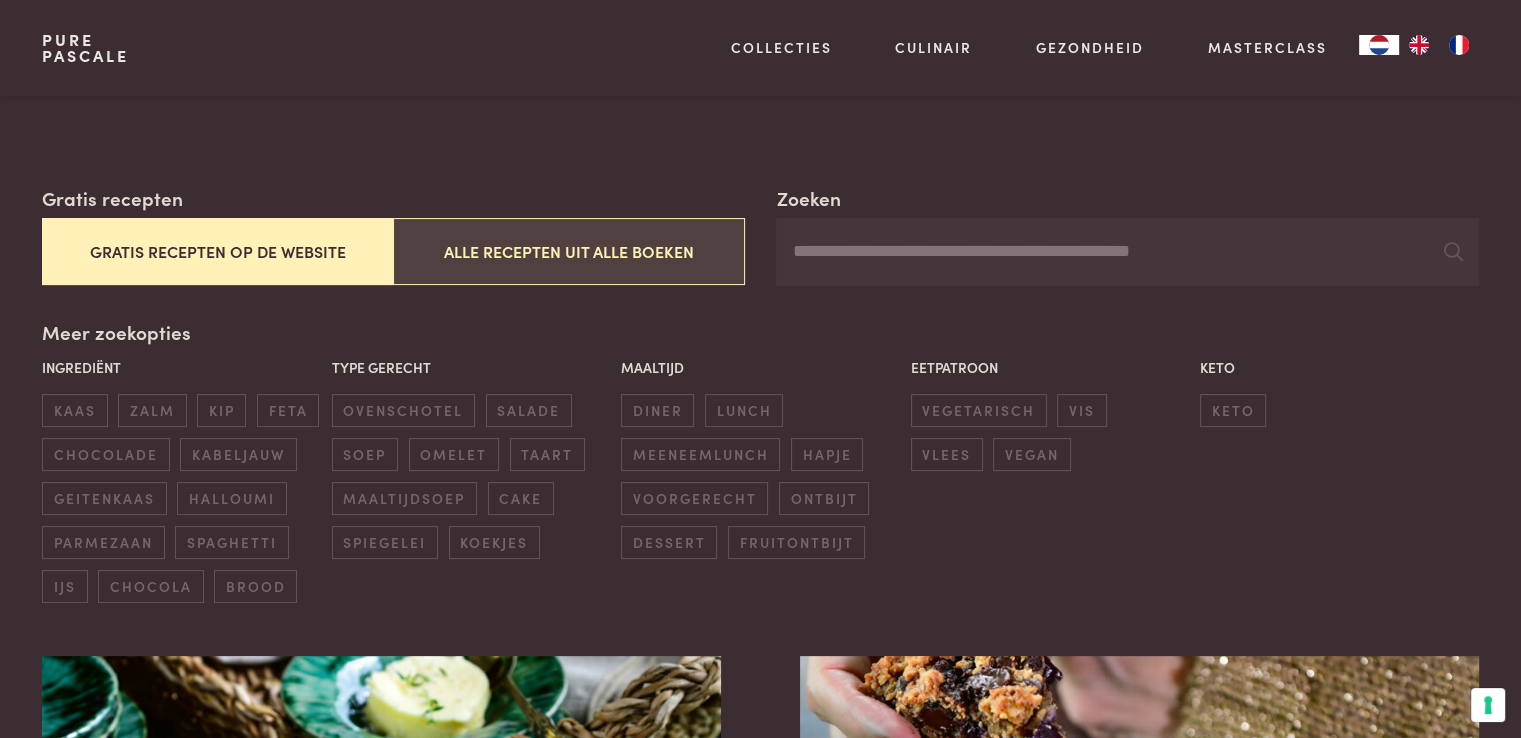 click on "Alle recepten uit alle boeken" at bounding box center [568, 251] 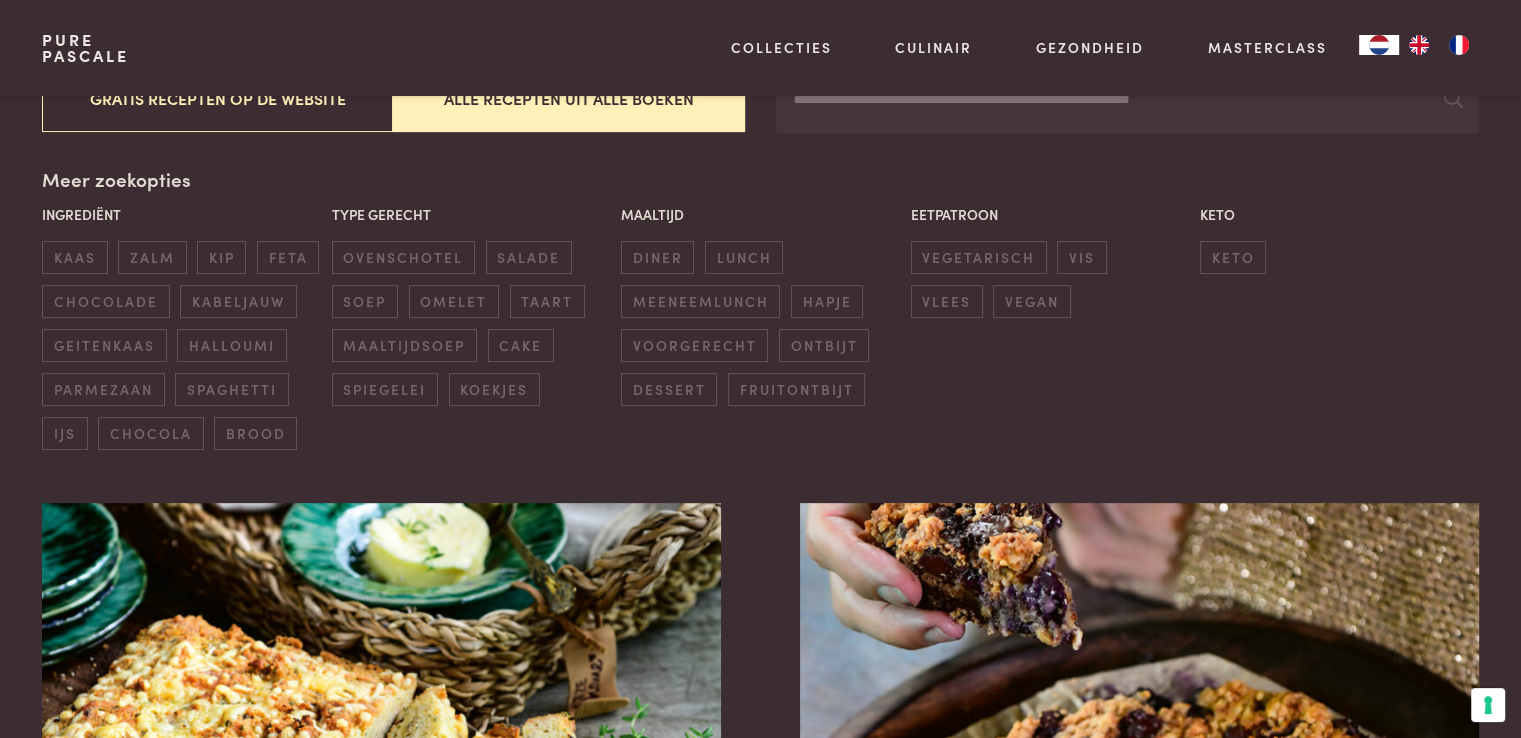 scroll, scrollTop: 459, scrollLeft: 0, axis: vertical 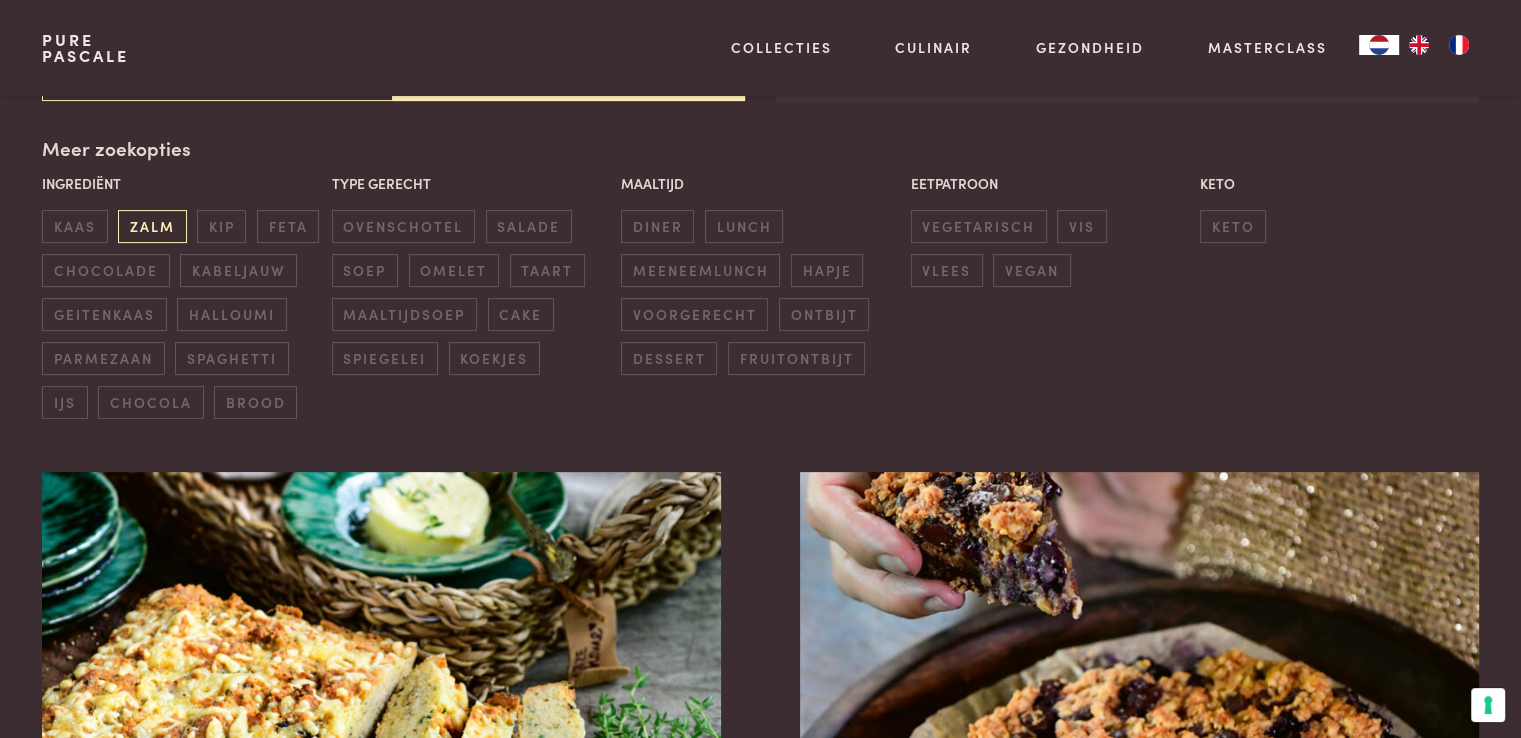 click on "zalm" at bounding box center [152, 226] 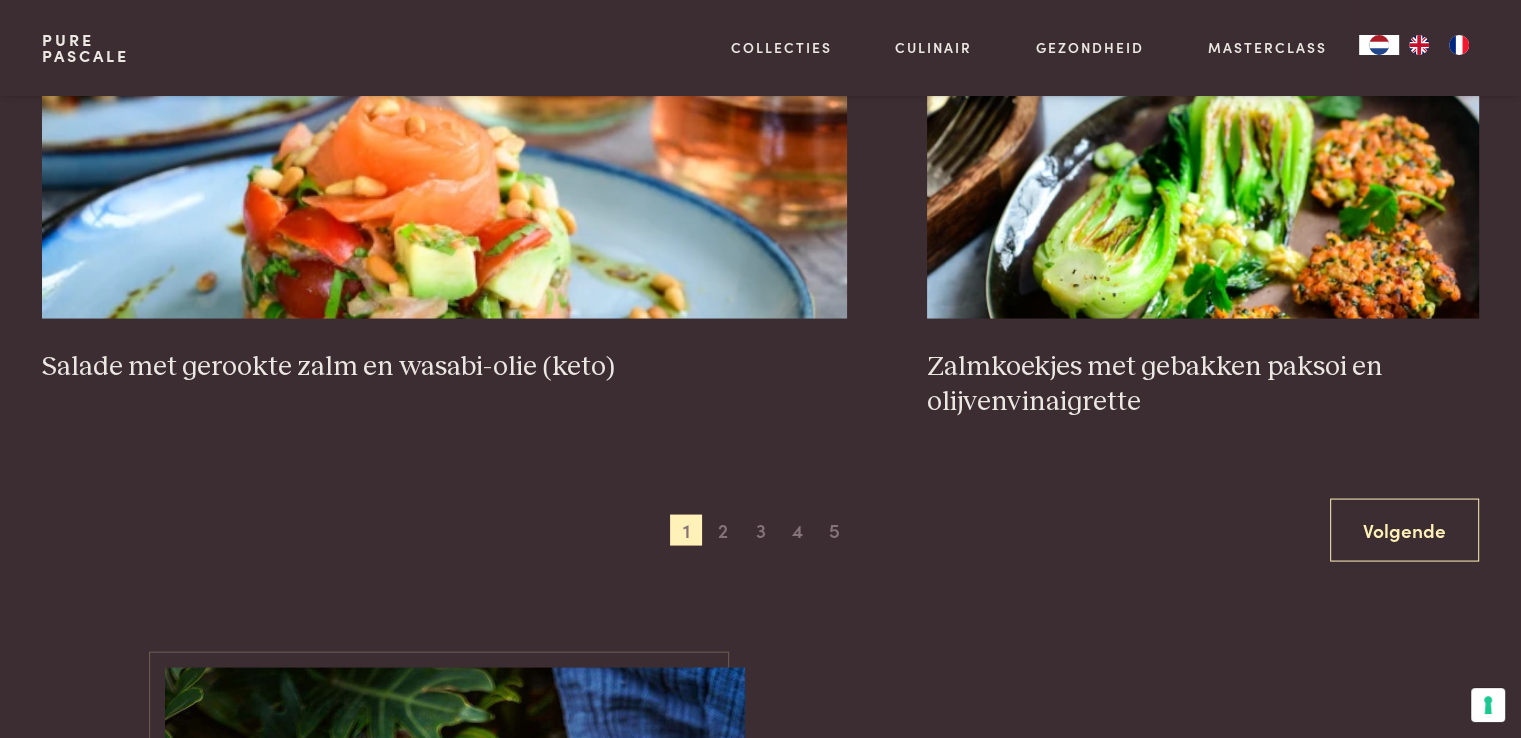 scroll, scrollTop: 3812, scrollLeft: 0, axis: vertical 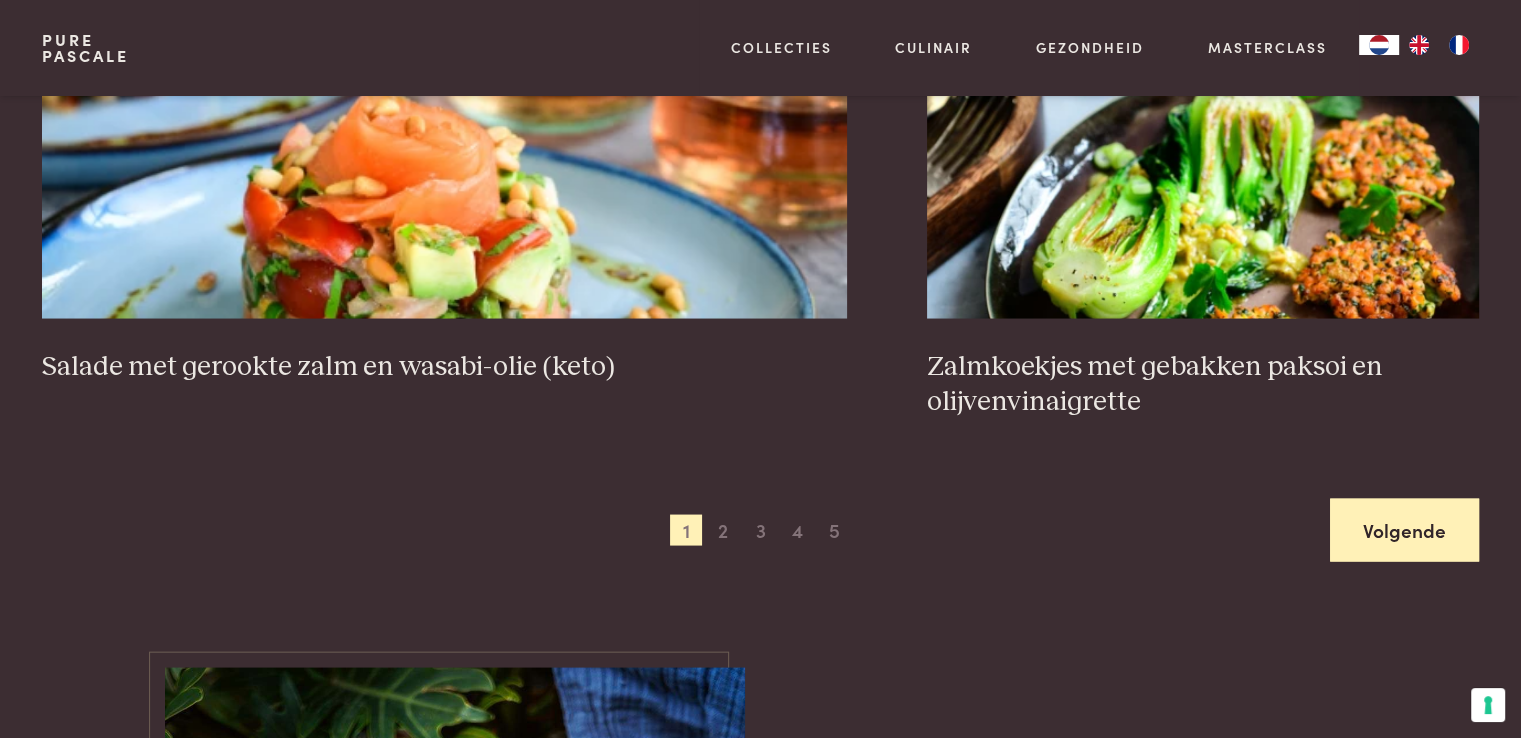 click on "Volgende" at bounding box center [1404, 530] 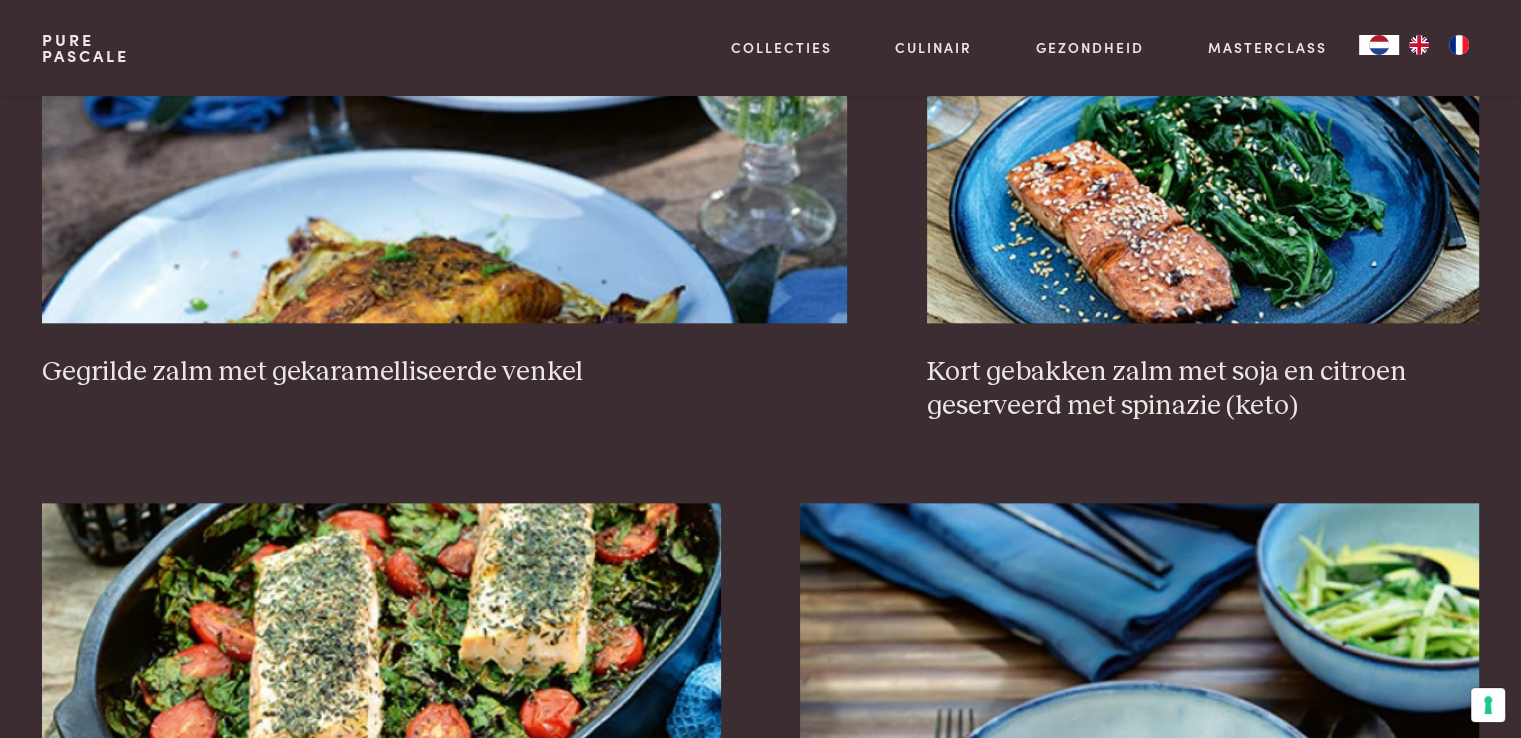 scroll, scrollTop: 2133, scrollLeft: 0, axis: vertical 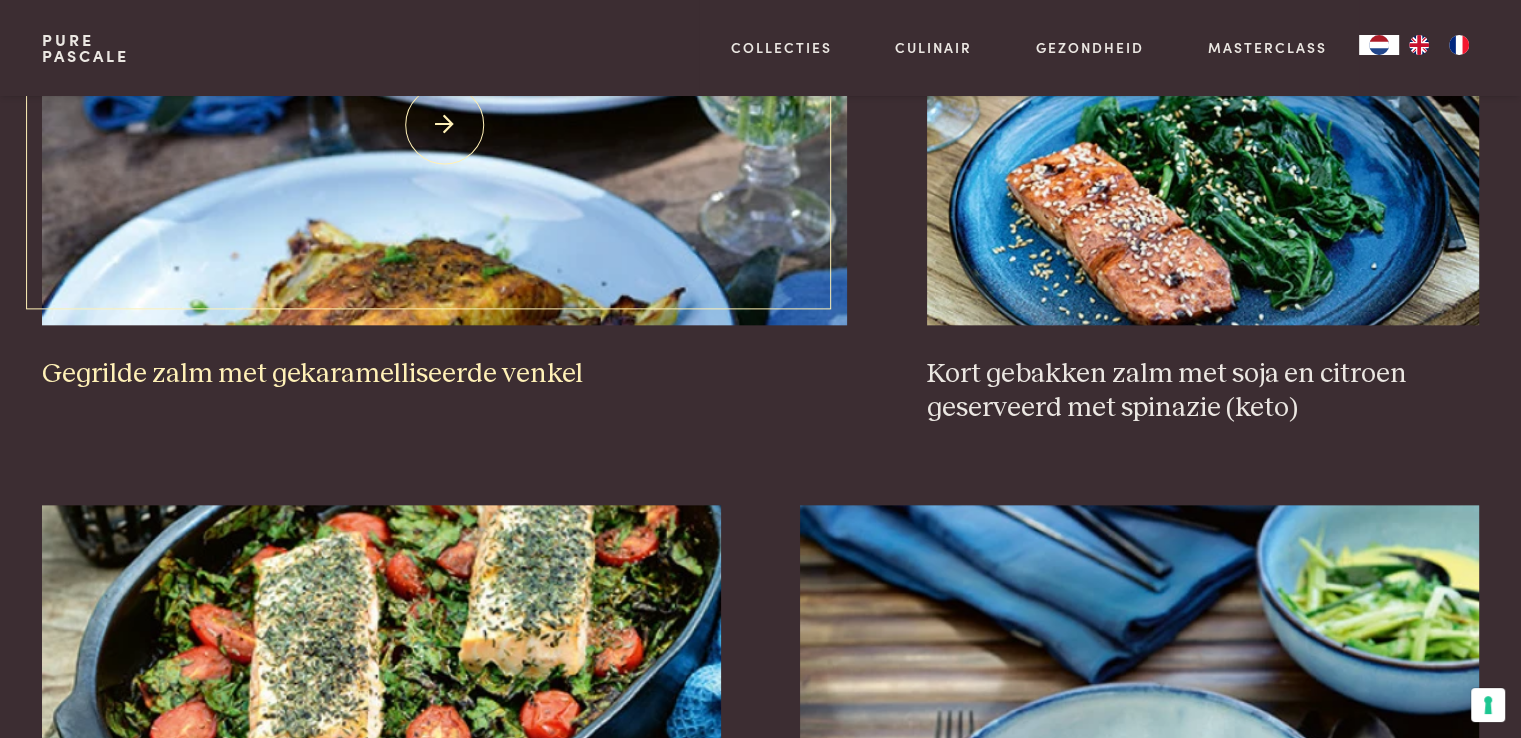 click on "Gegrilde zalm met gekaramelliseerde venkel" at bounding box center (444, 374) 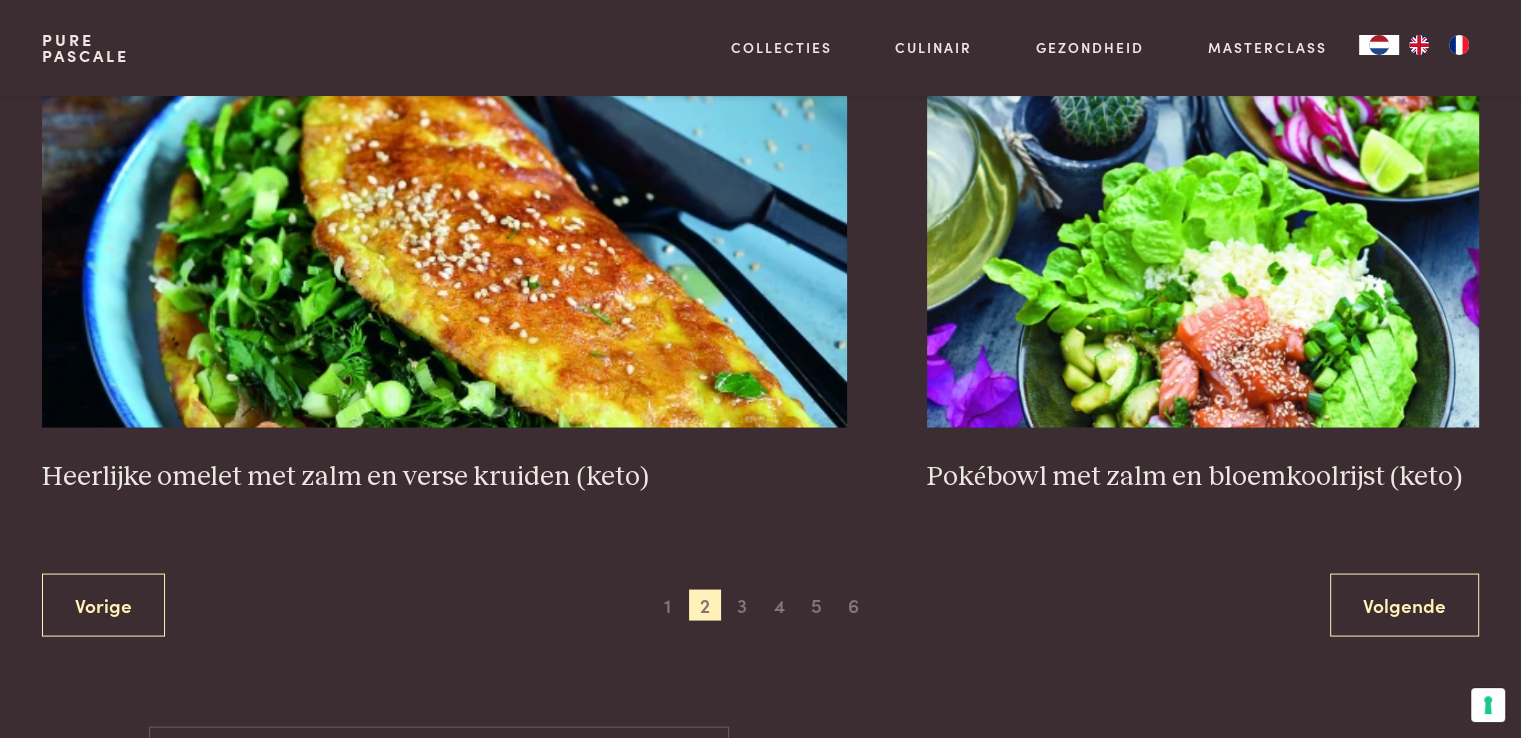 scroll, scrollTop: 3762, scrollLeft: 0, axis: vertical 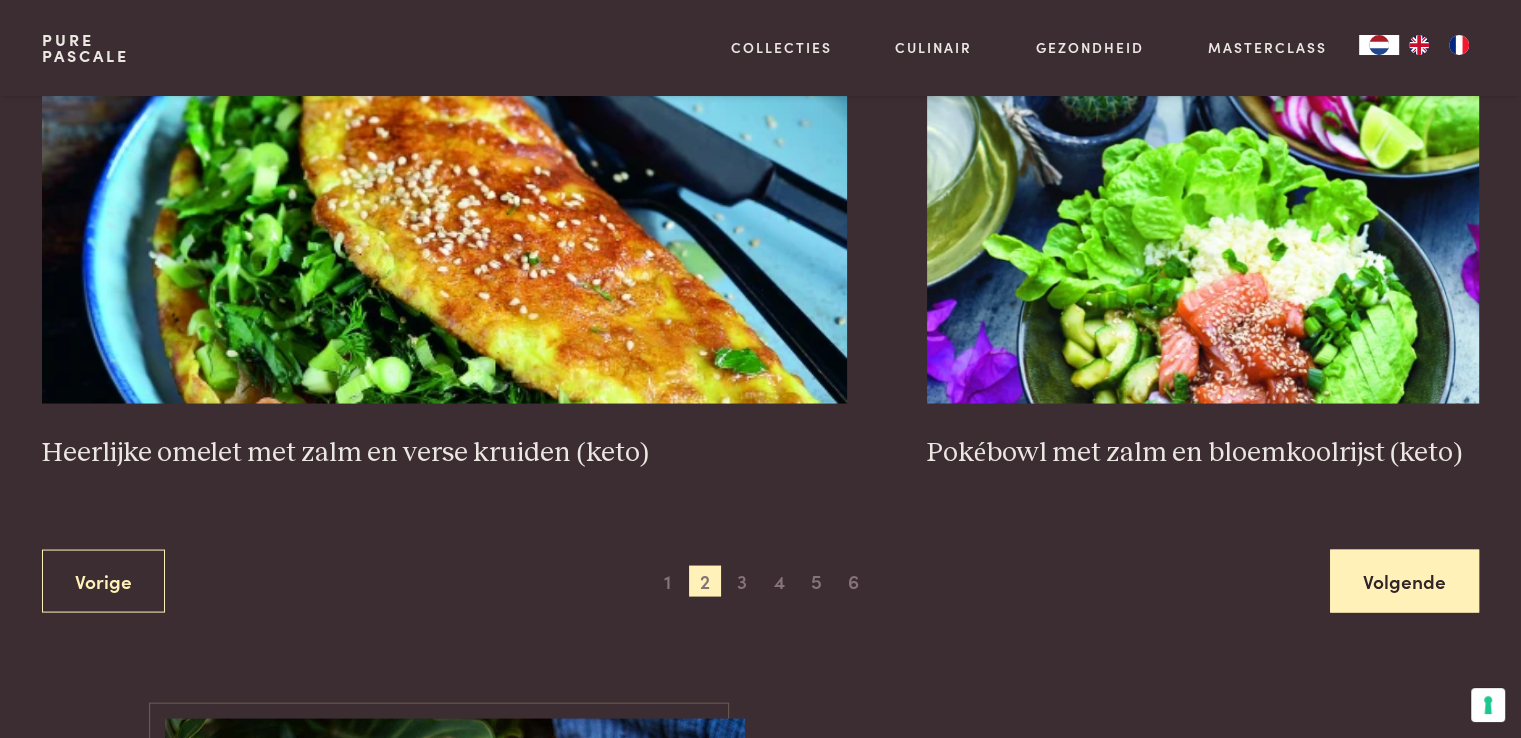 click on "Volgende" at bounding box center [1404, 580] 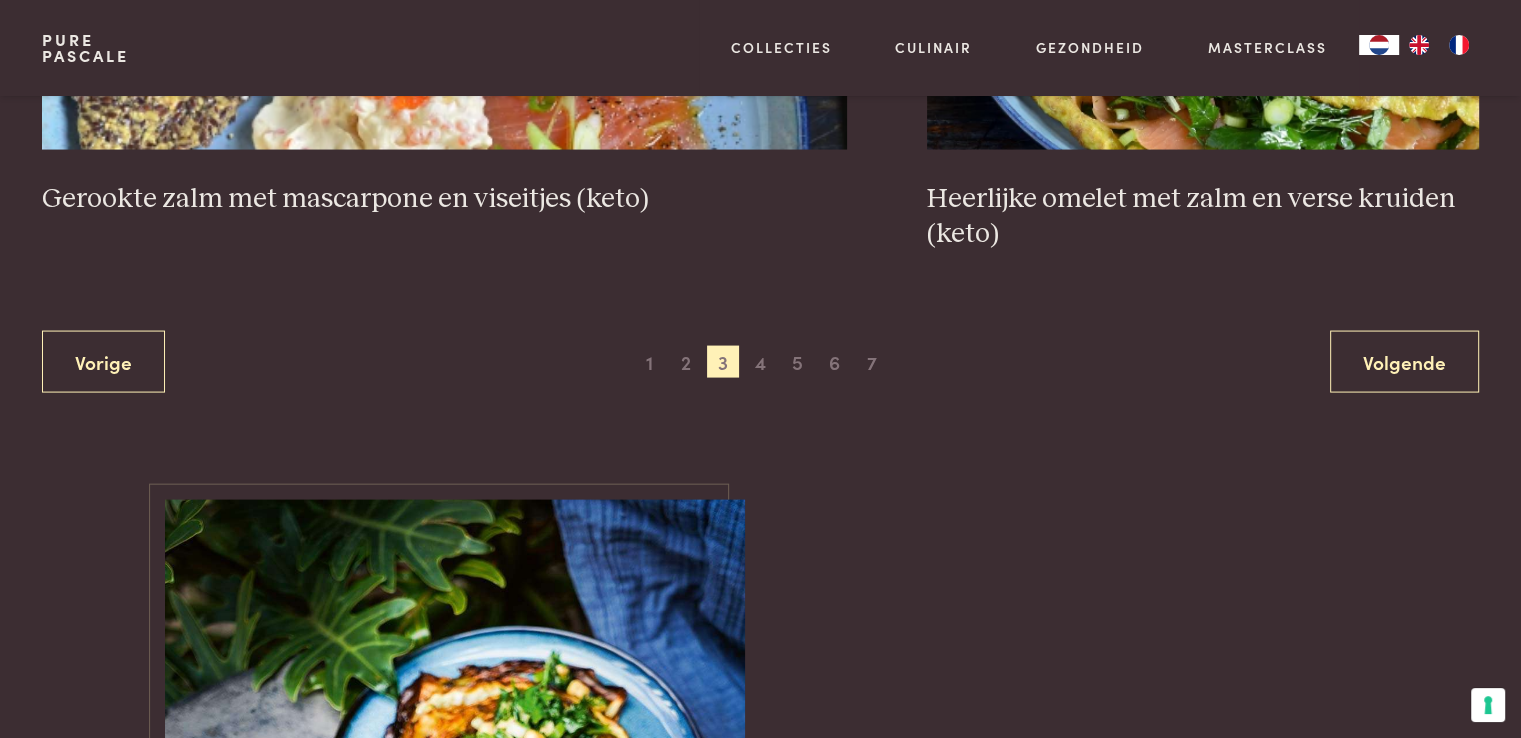 scroll, scrollTop: 4017, scrollLeft: 0, axis: vertical 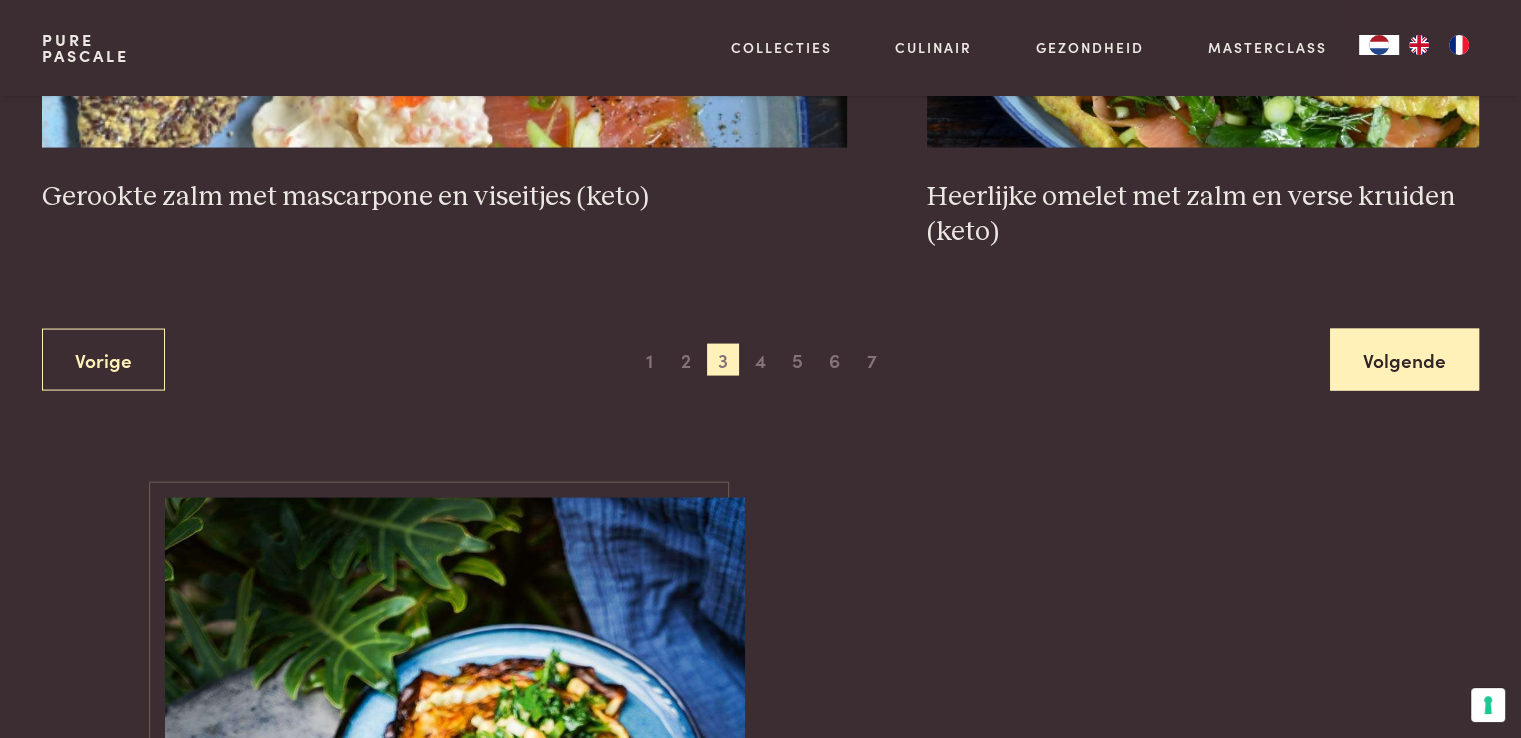 click on "Volgende" at bounding box center (1404, 360) 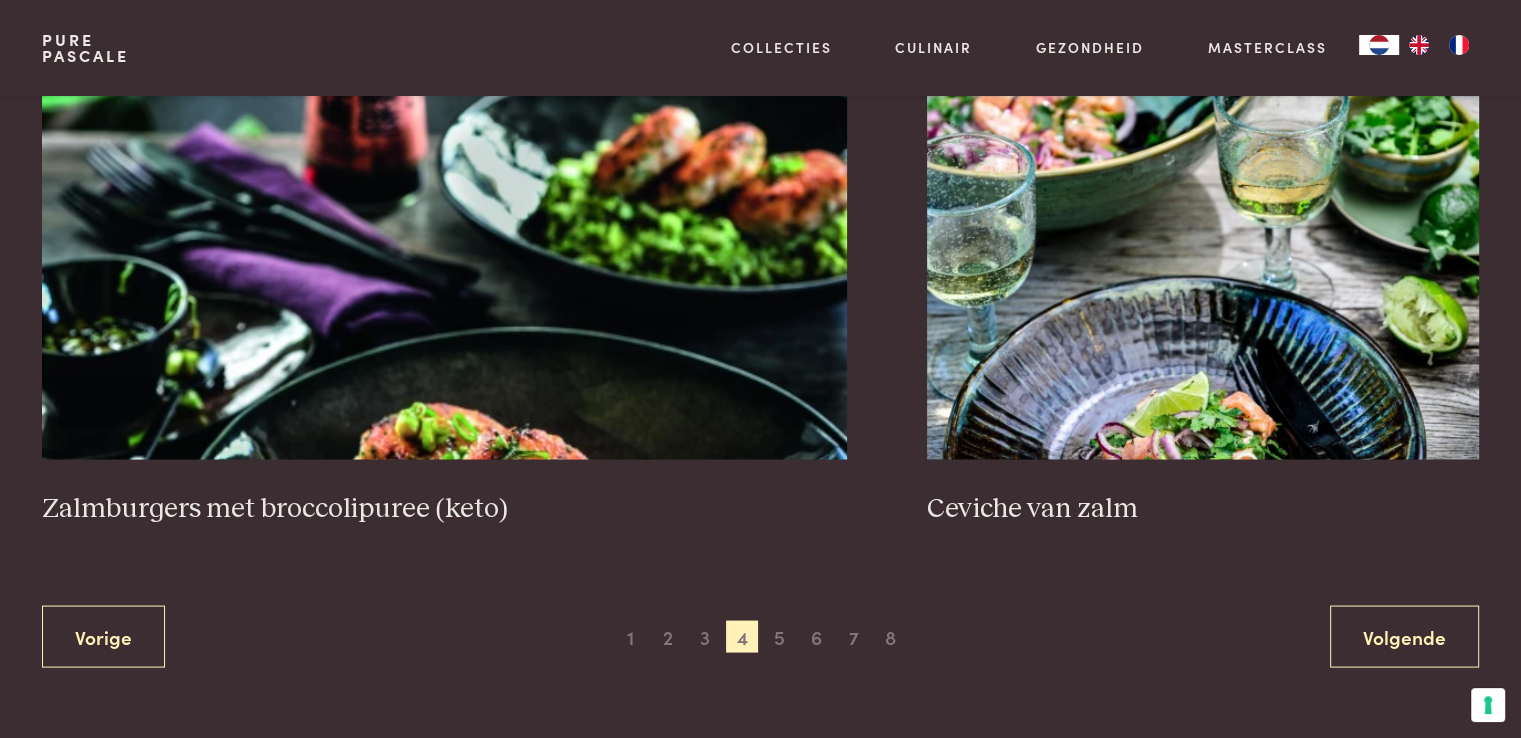 scroll, scrollTop: 3751, scrollLeft: 0, axis: vertical 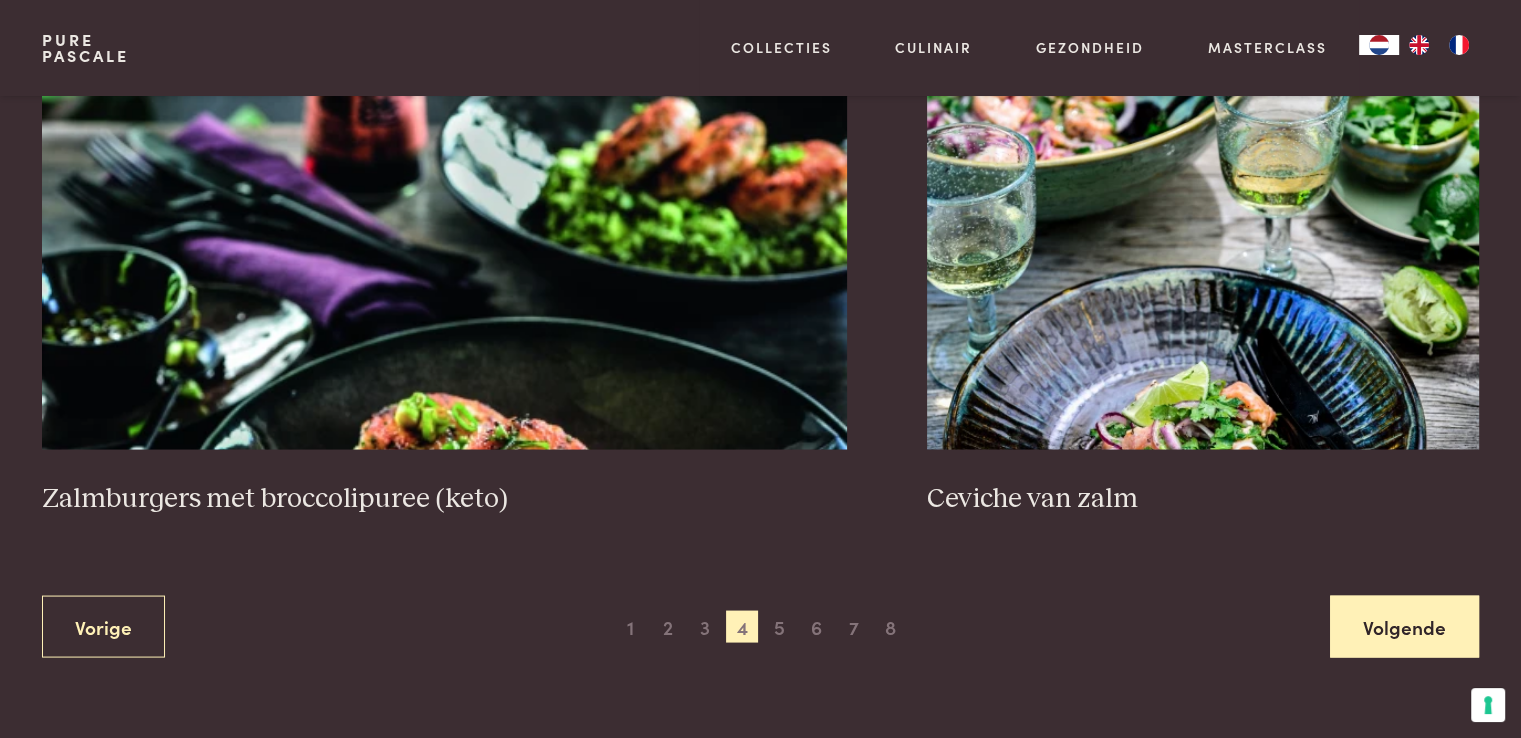 click on "Volgende" at bounding box center (1404, 626) 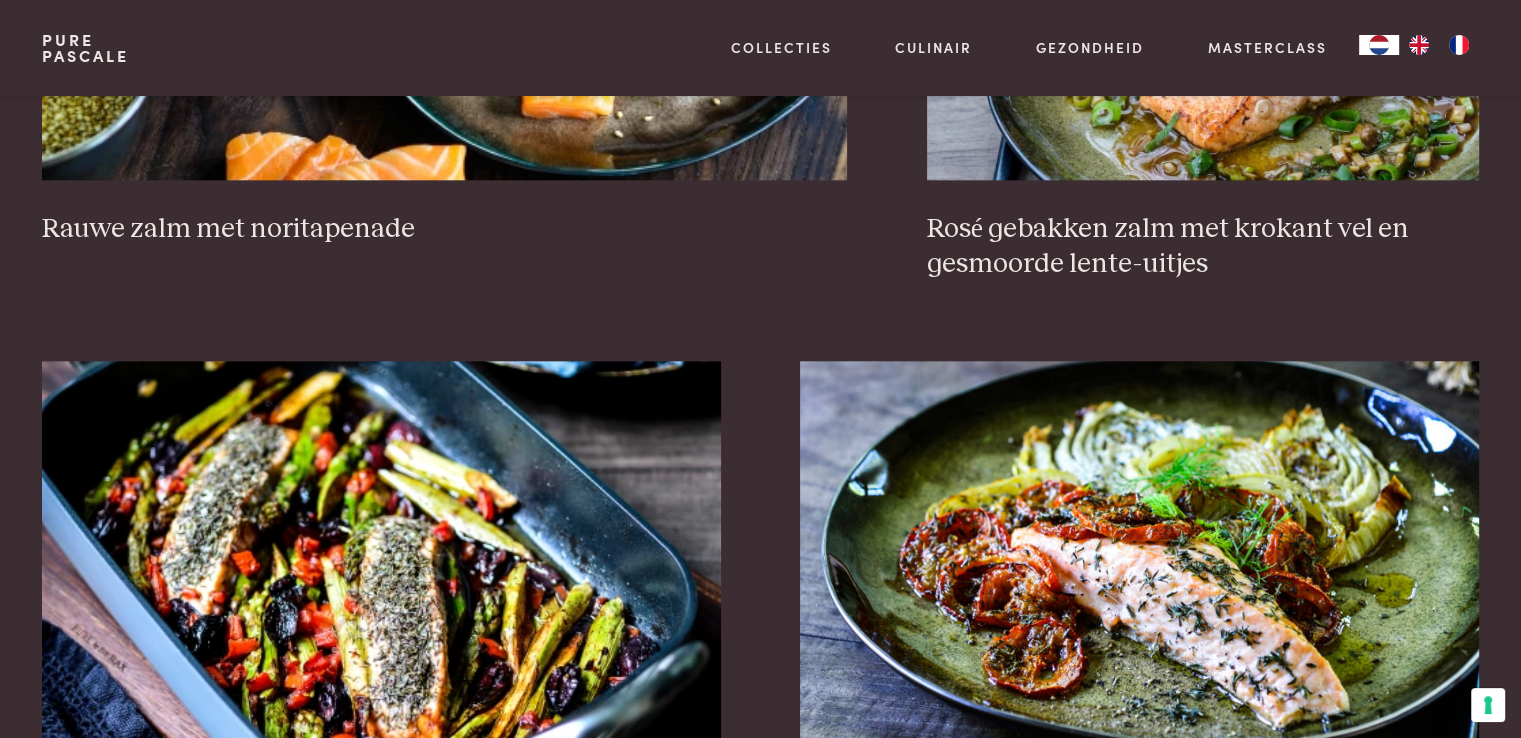 scroll, scrollTop: 2332, scrollLeft: 0, axis: vertical 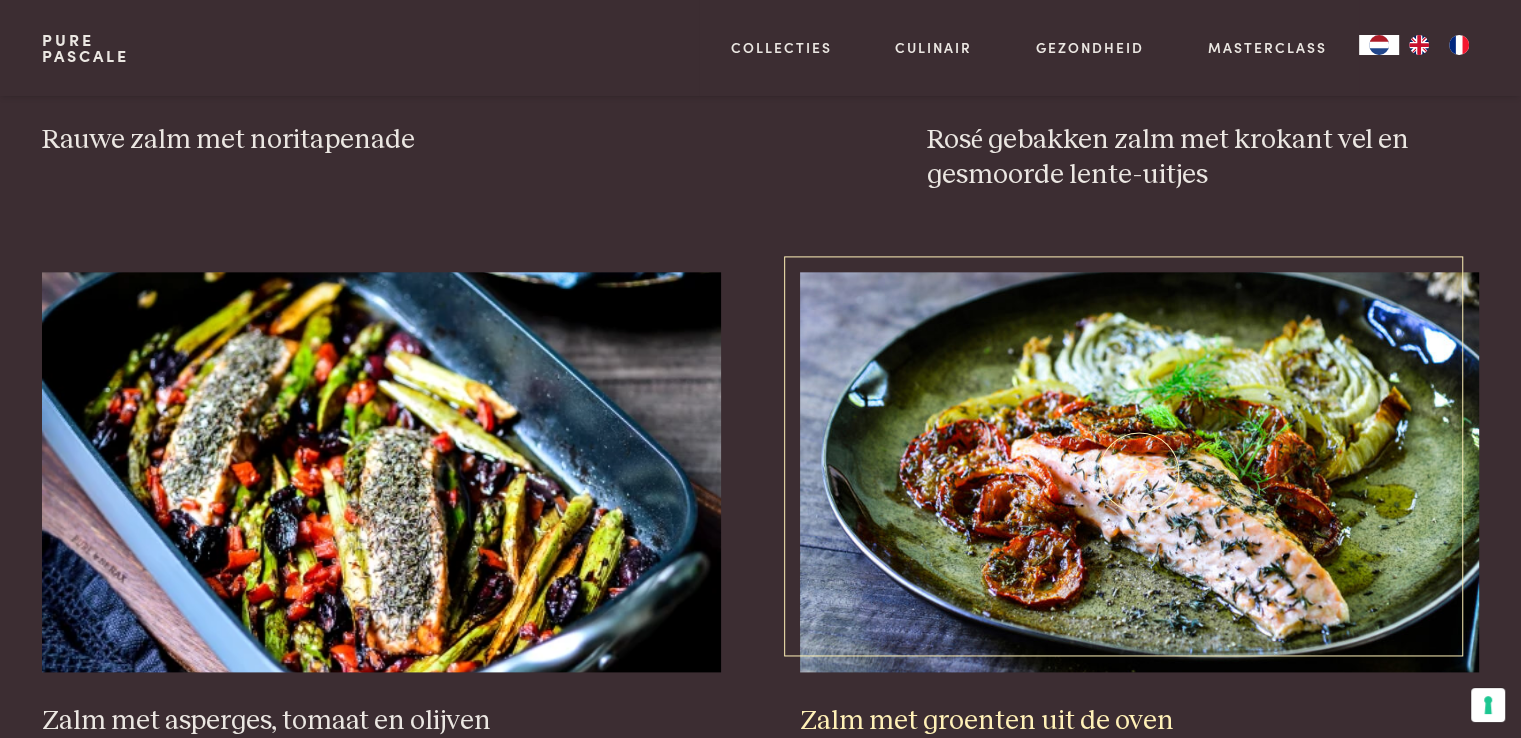 click on "Zalm met groenten uit de oven" at bounding box center [1139, 721] 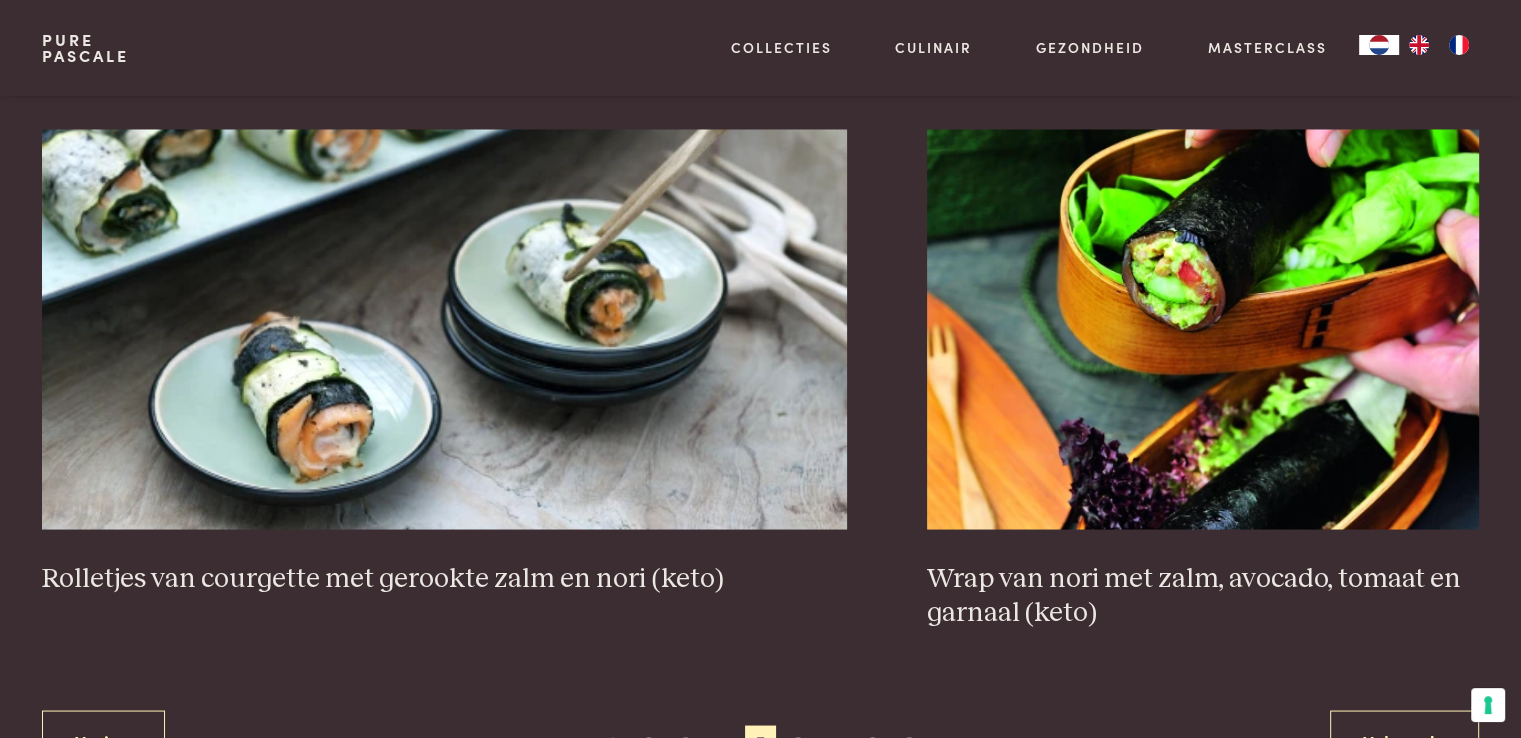 scroll, scrollTop: 3615, scrollLeft: 0, axis: vertical 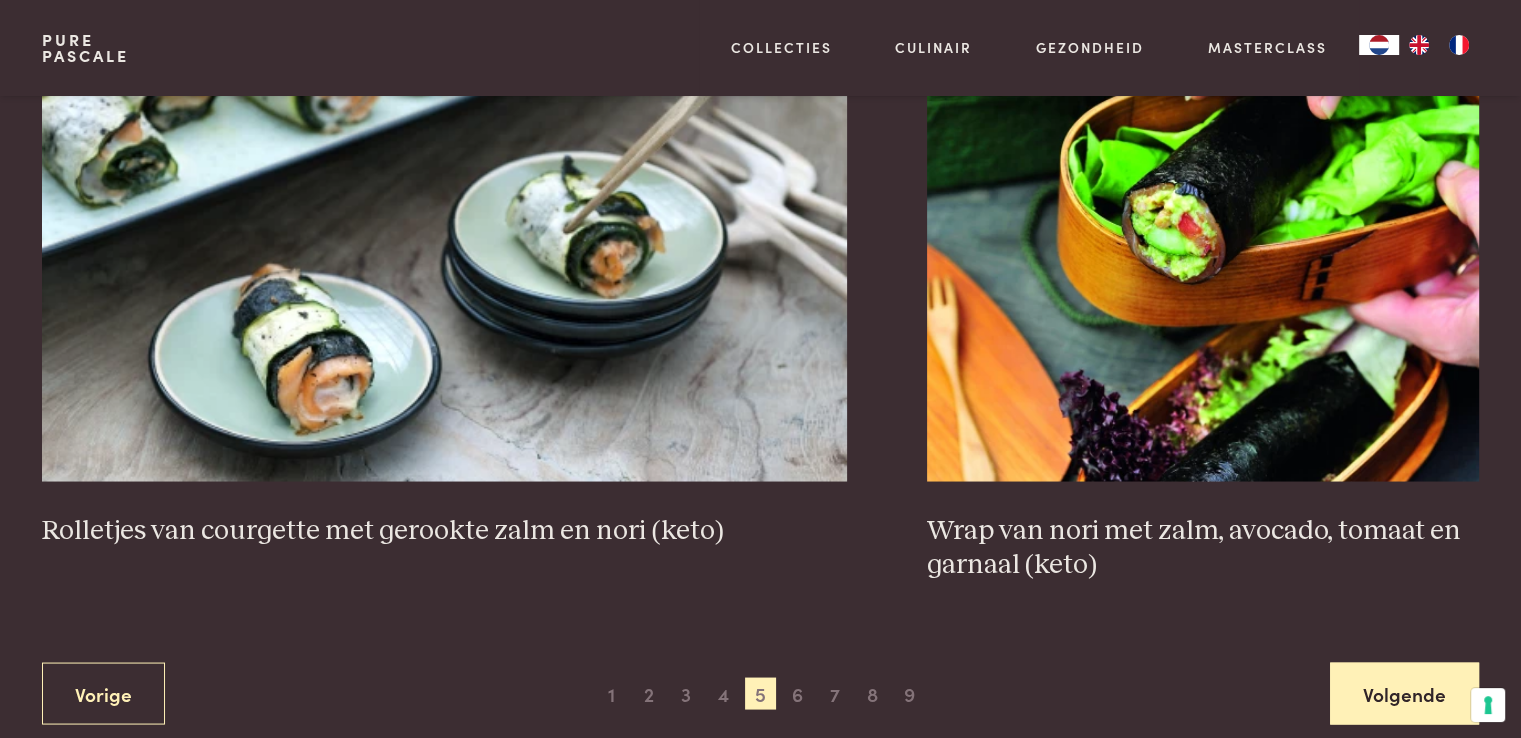click on "Volgende" at bounding box center [1404, 693] 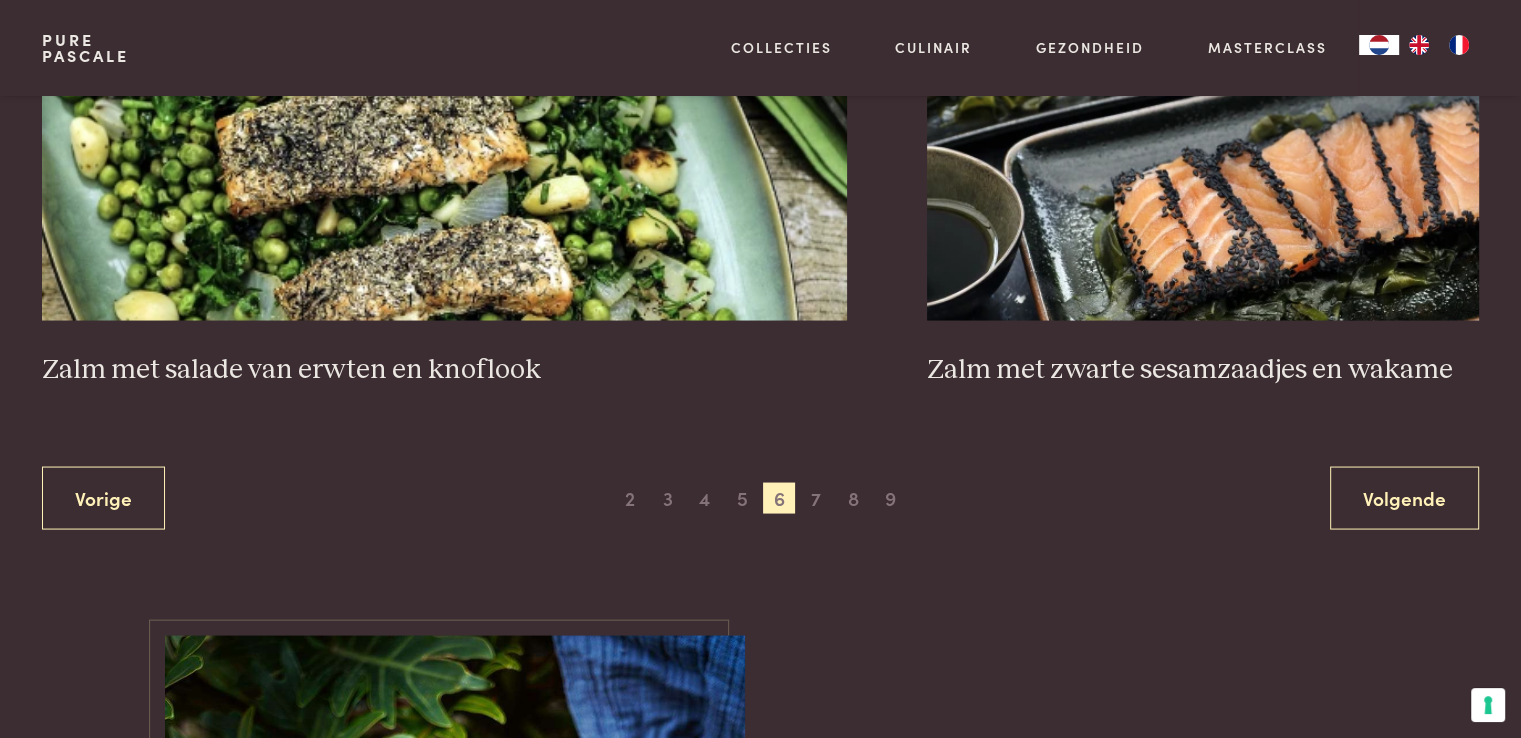 scroll, scrollTop: 3856, scrollLeft: 0, axis: vertical 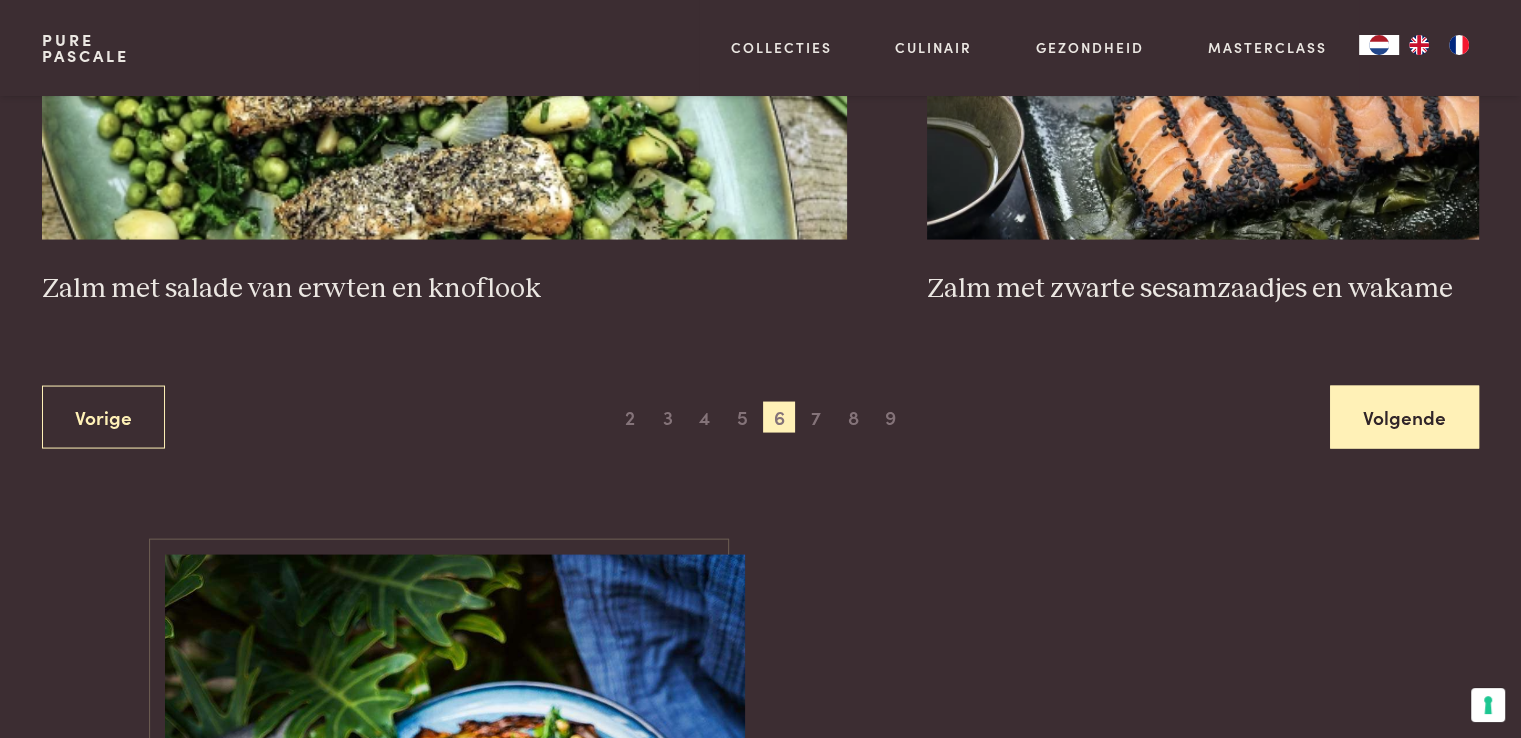 click on "Volgende" at bounding box center (1404, 417) 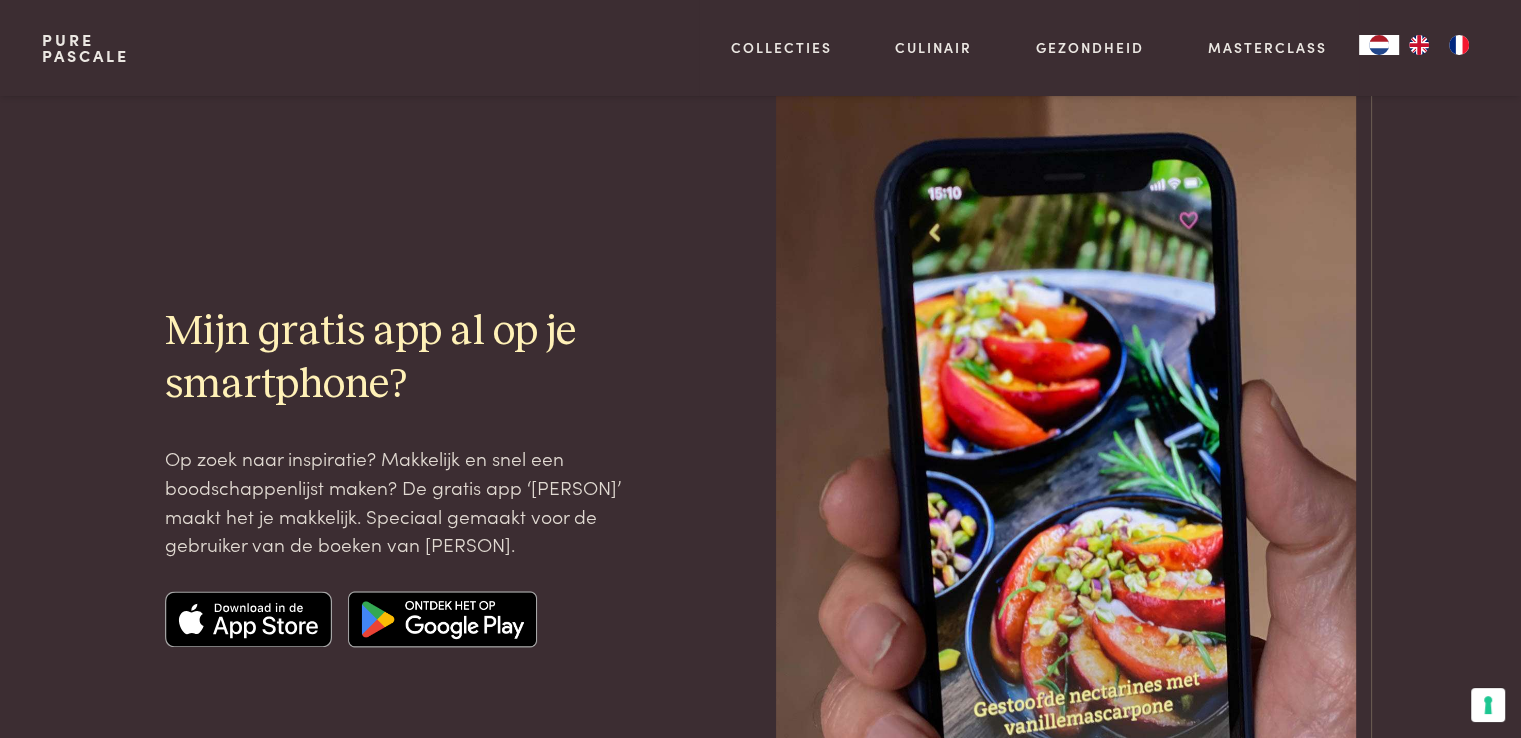 click on "Vorige
1
2
3
4
5
6
7
8
9
Volgende" at bounding box center [760, -1371] 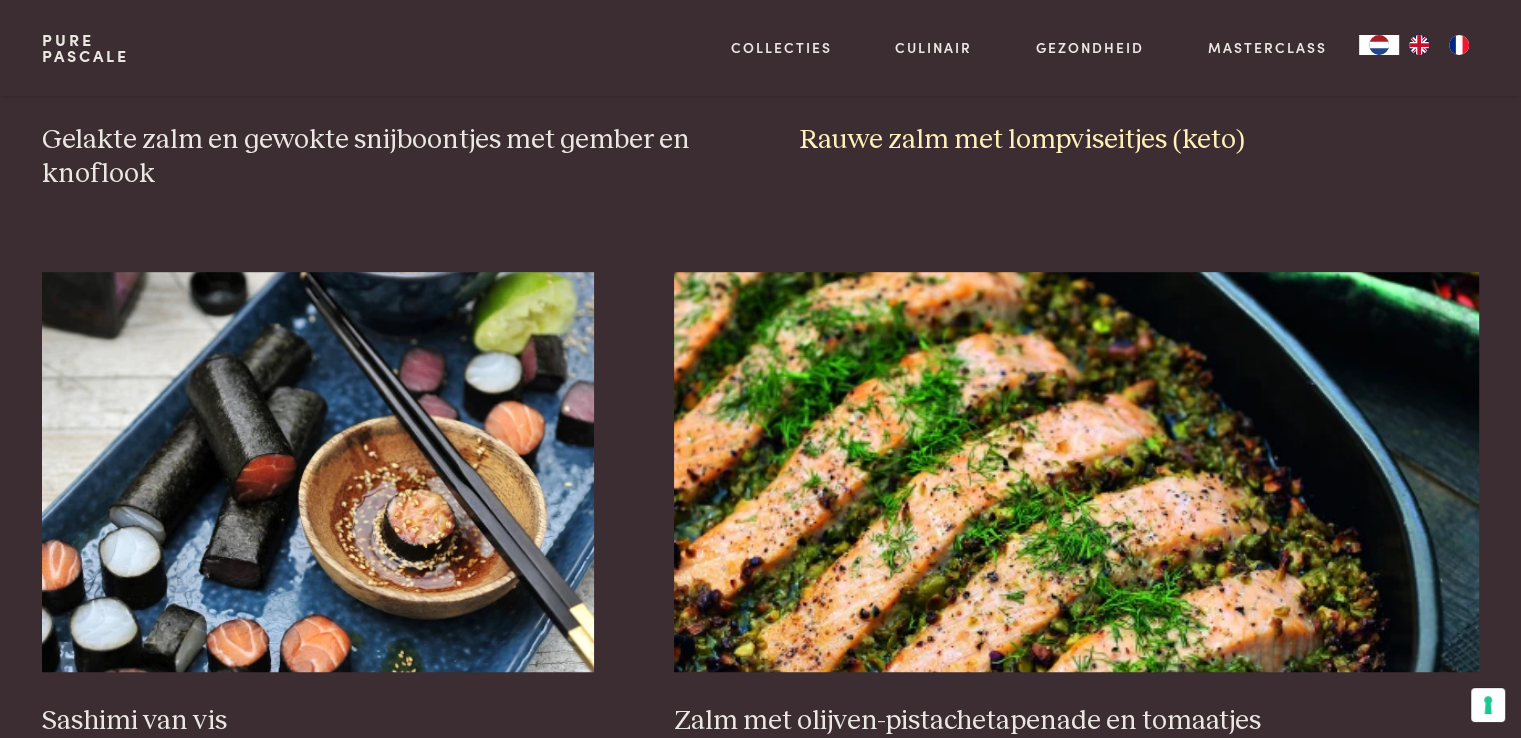 scroll, scrollTop: 1264, scrollLeft: 0, axis: vertical 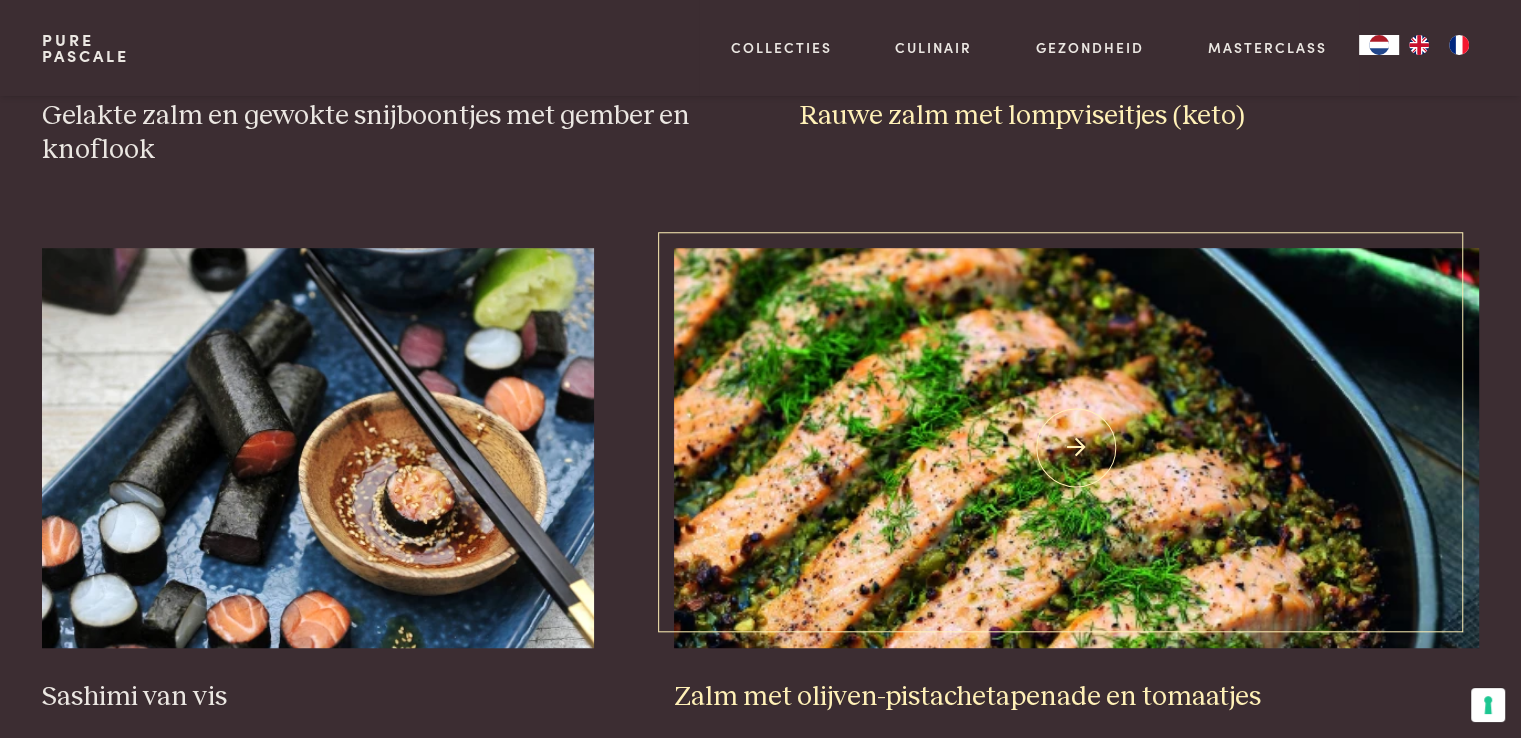 click at bounding box center [1076, 448] 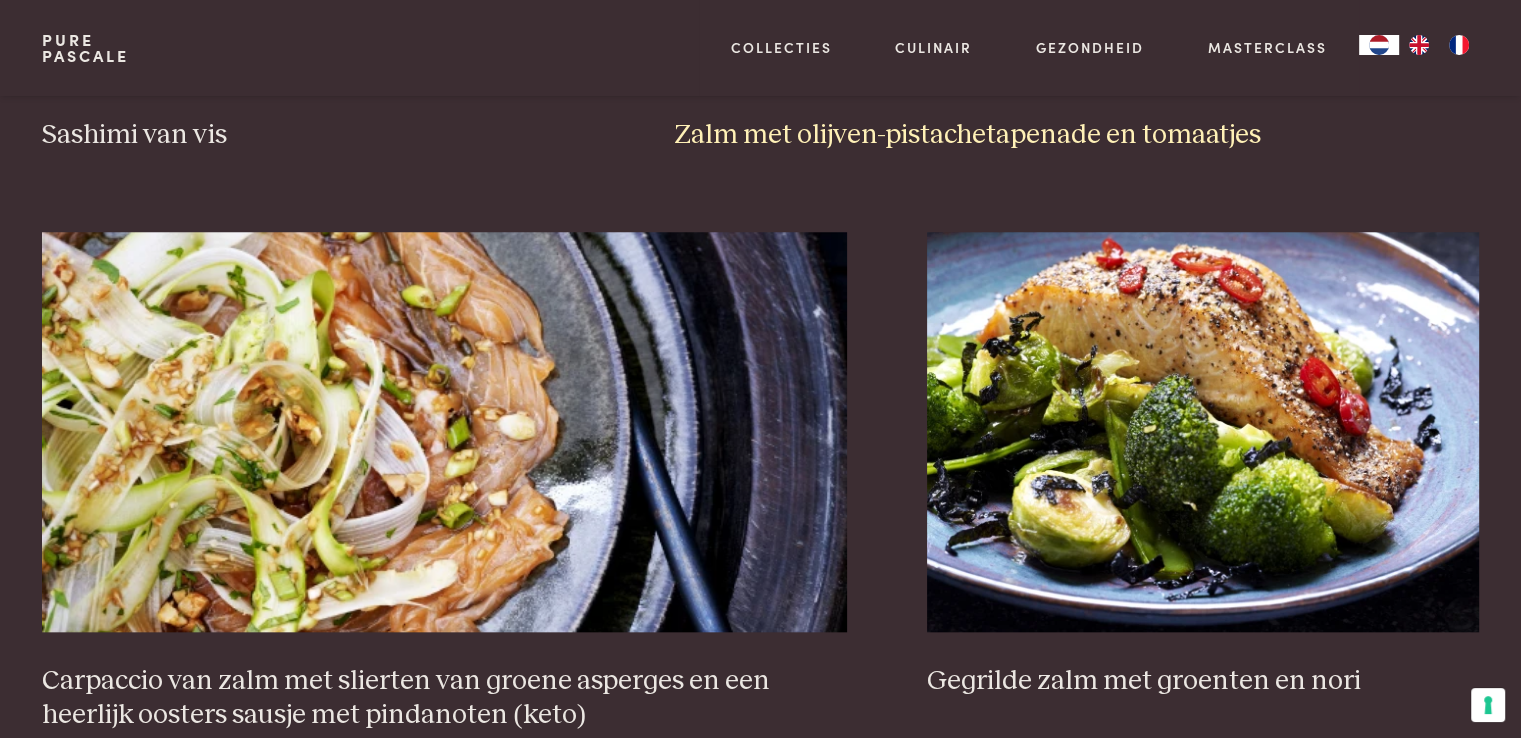 scroll, scrollTop: 1844, scrollLeft: 0, axis: vertical 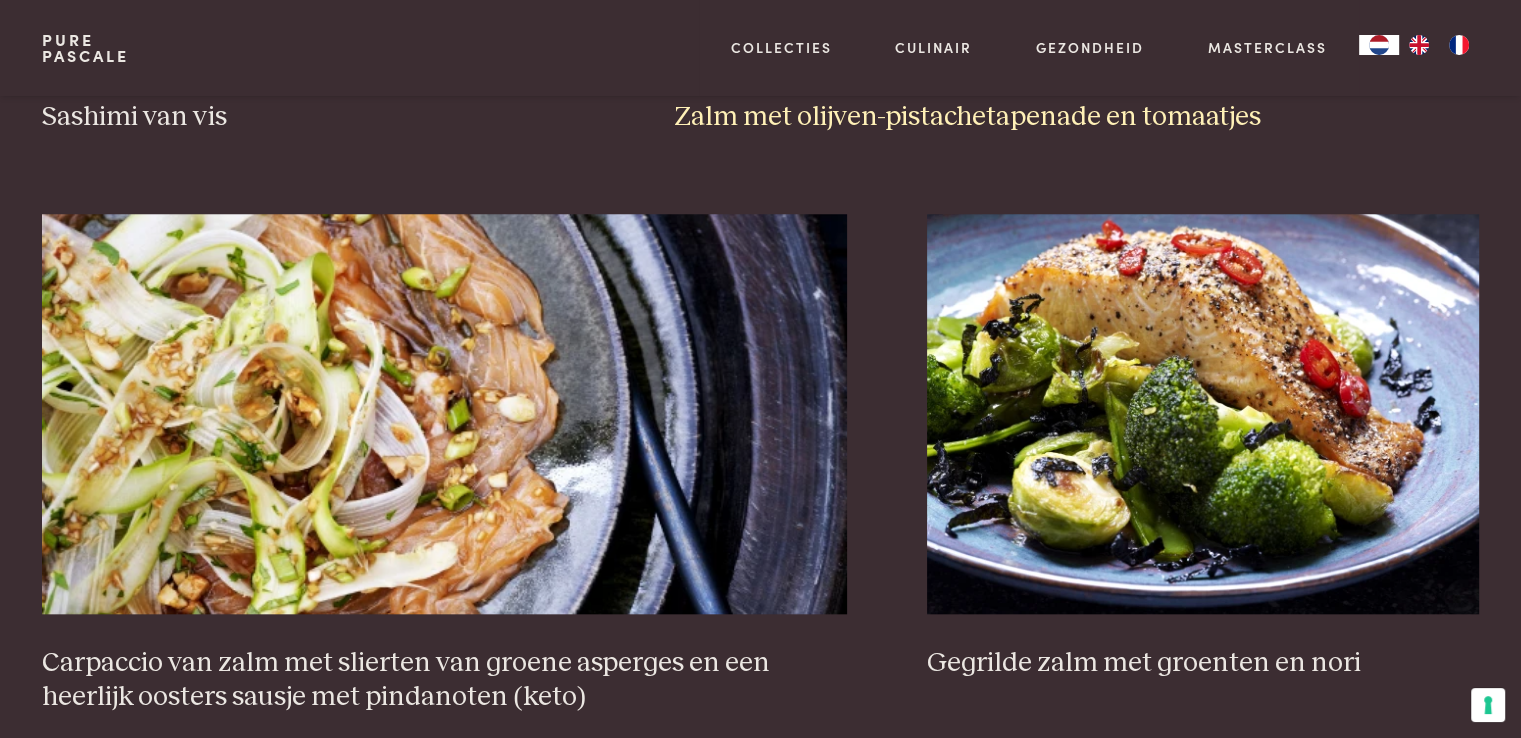 click on "Gelakte zalm en gewokte snijboontjes met gember en knoflook       Rauwe zalm met lompviseitjes (keto)       Sashimi van vis       Zalm met olijven-pistachetapenade en tomaatjes       Carpaccio van zalm met slierten van groene asperges en een heerlijk oosters sausje met pindanoten (keto)       Gegrilde zalm met groenten en nori       Gegrilde zalm met heerlijke courgetterolletjes (keto)       Gerookte zalm, opgevuld met krab, zalmeitjes, groenten en dillesaus       Slaatje van zalm met krokant gebakken zalmvel (keto)       Wrap van nori met zalm, avocado, tomaat en garnaal (keto)       Gehakt van zalm met kruiden en wasabimayonaise (keto)       Pittige zalm met in de oven gegaarde spinazie    Vorige
1
2
3
4
5
6
7
8
9
Volgende" at bounding box center (760, 825) 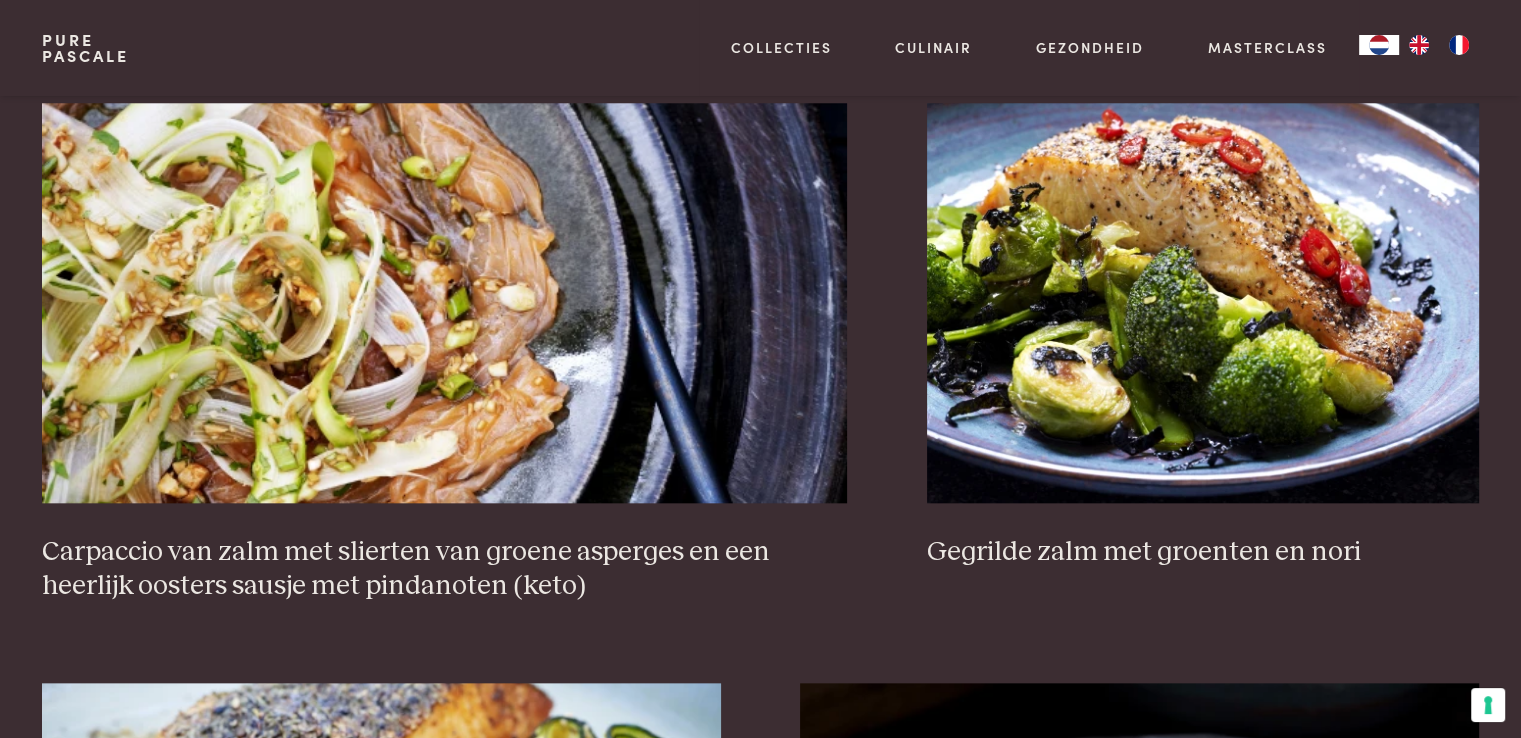 scroll, scrollTop: 1952, scrollLeft: 0, axis: vertical 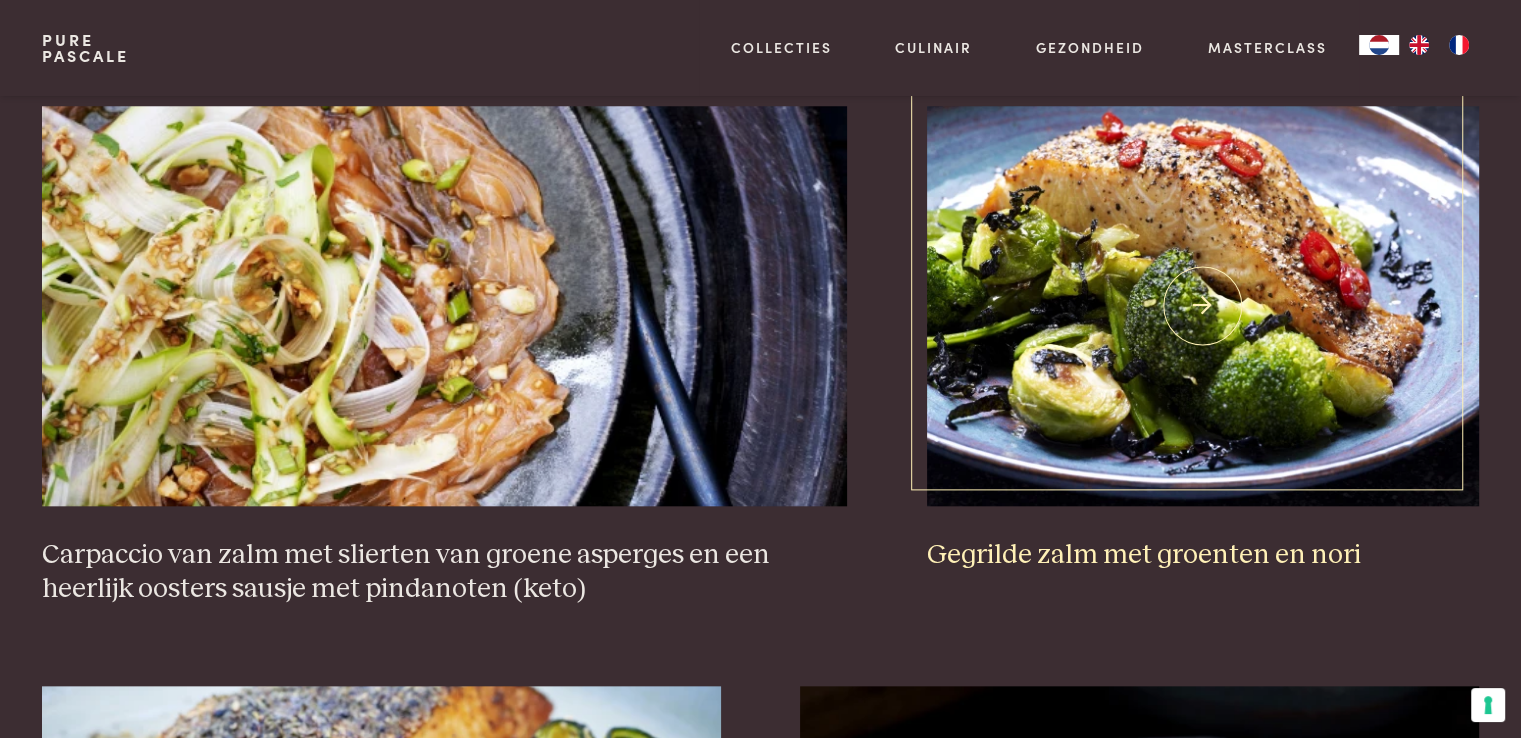 click at bounding box center (1203, 306) 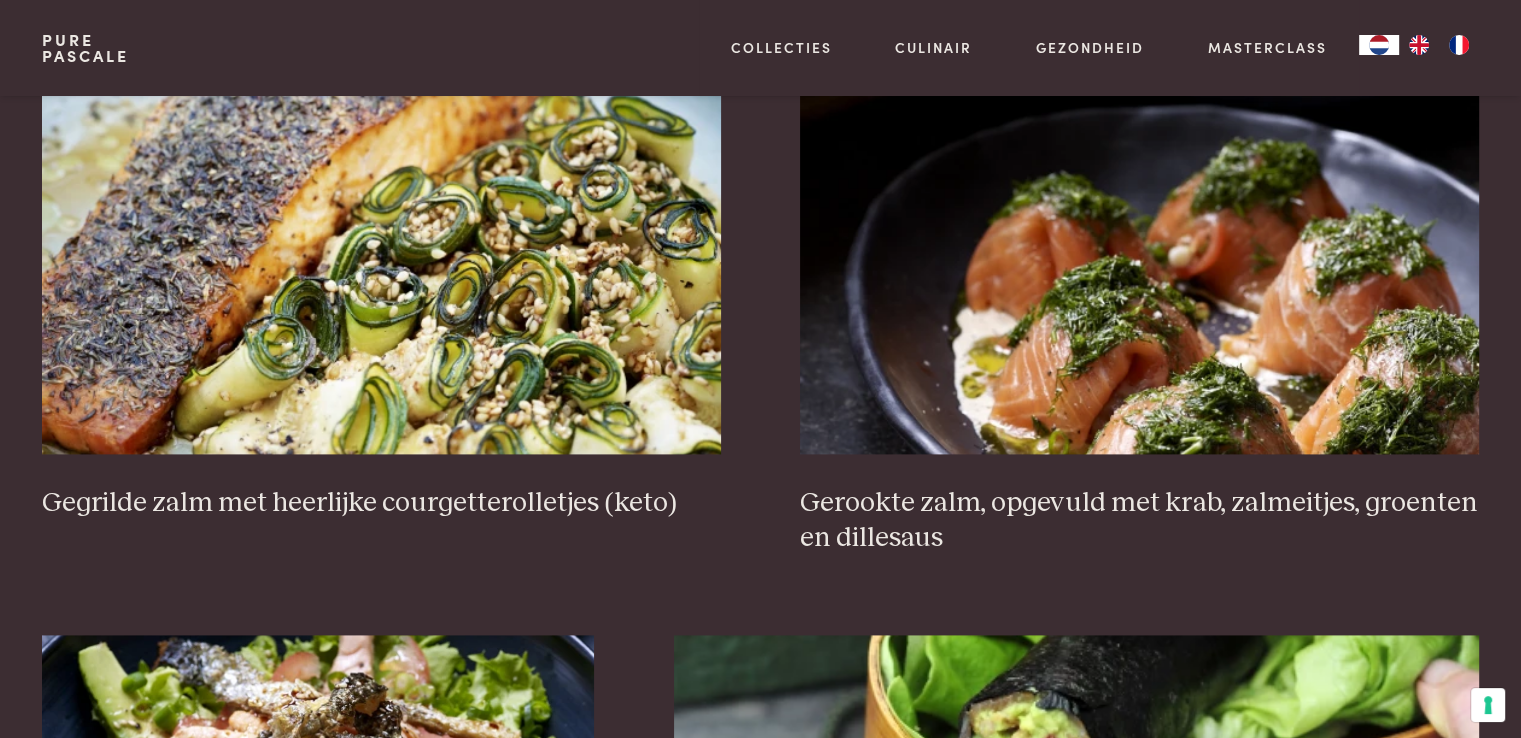 scroll, scrollTop: 2584, scrollLeft: 0, axis: vertical 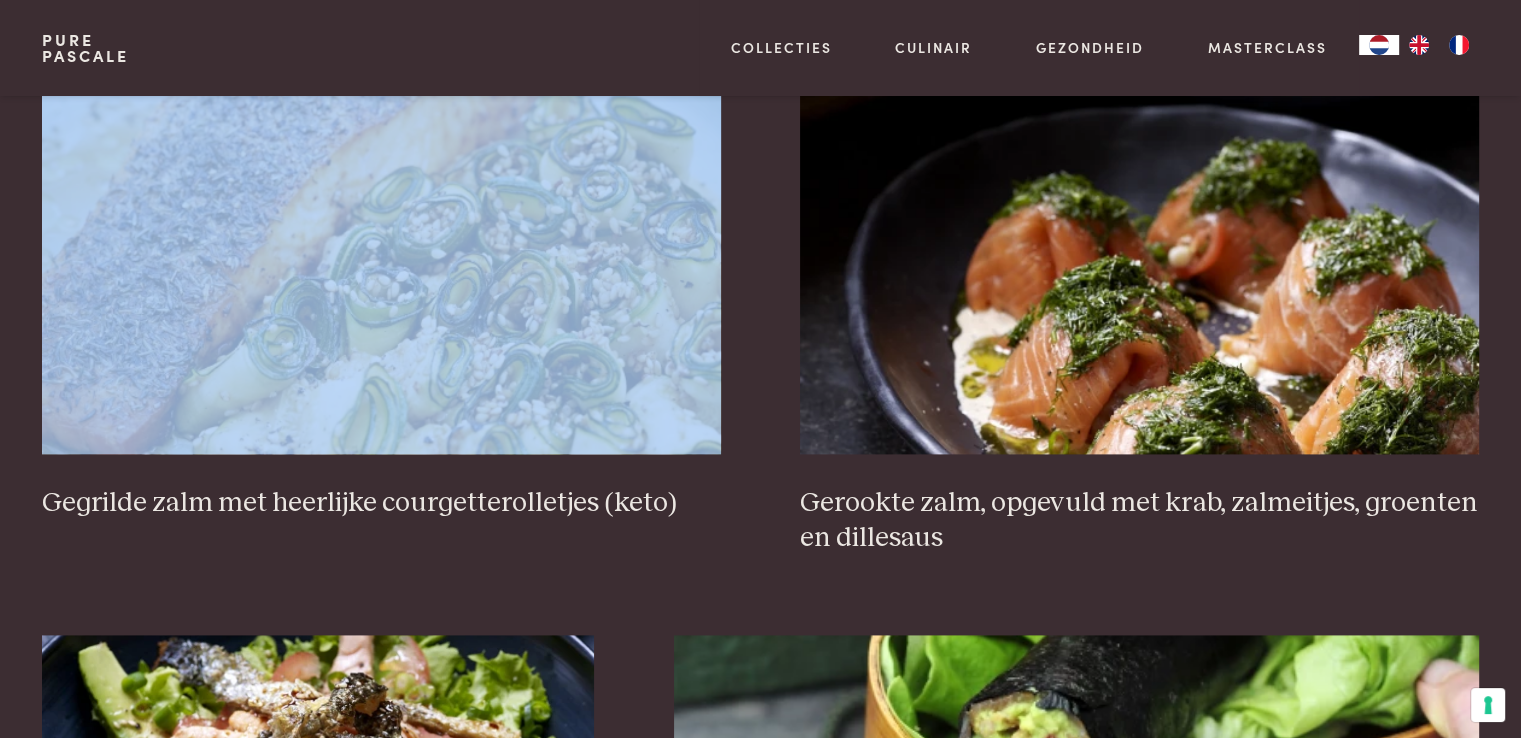 click on "Gelakte zalm en gewokte snijboontjes met gember en knoflook       Rauwe zalm met lompviseitjes (keto)       Sashimi van vis       Zalm met olijven-pistachetapenade en tomaatjes       Carpaccio van zalm met slierten van groene asperges en een heerlijk oosters sausje met pindanoten (keto)       Gegrilde zalm met groenten en nori       Gegrilde zalm met heerlijke courgetterolletjes (keto)       Gerookte zalm, opgevuld met krab, zalmeitjes, groenten en dillesaus       Slaatje van zalm met krokant gebakken zalmvel (keto)       Wrap van nori met zalm, avocado, tomaat en garnaal (keto)       Gehakt van zalm met kruiden en wasabimayonaise (keto)       Pittige zalm met in de oven gegaarde spinazie    Vorige
1
2
3
4
5
6
7
8
9
Volgende" at bounding box center [760, 85] 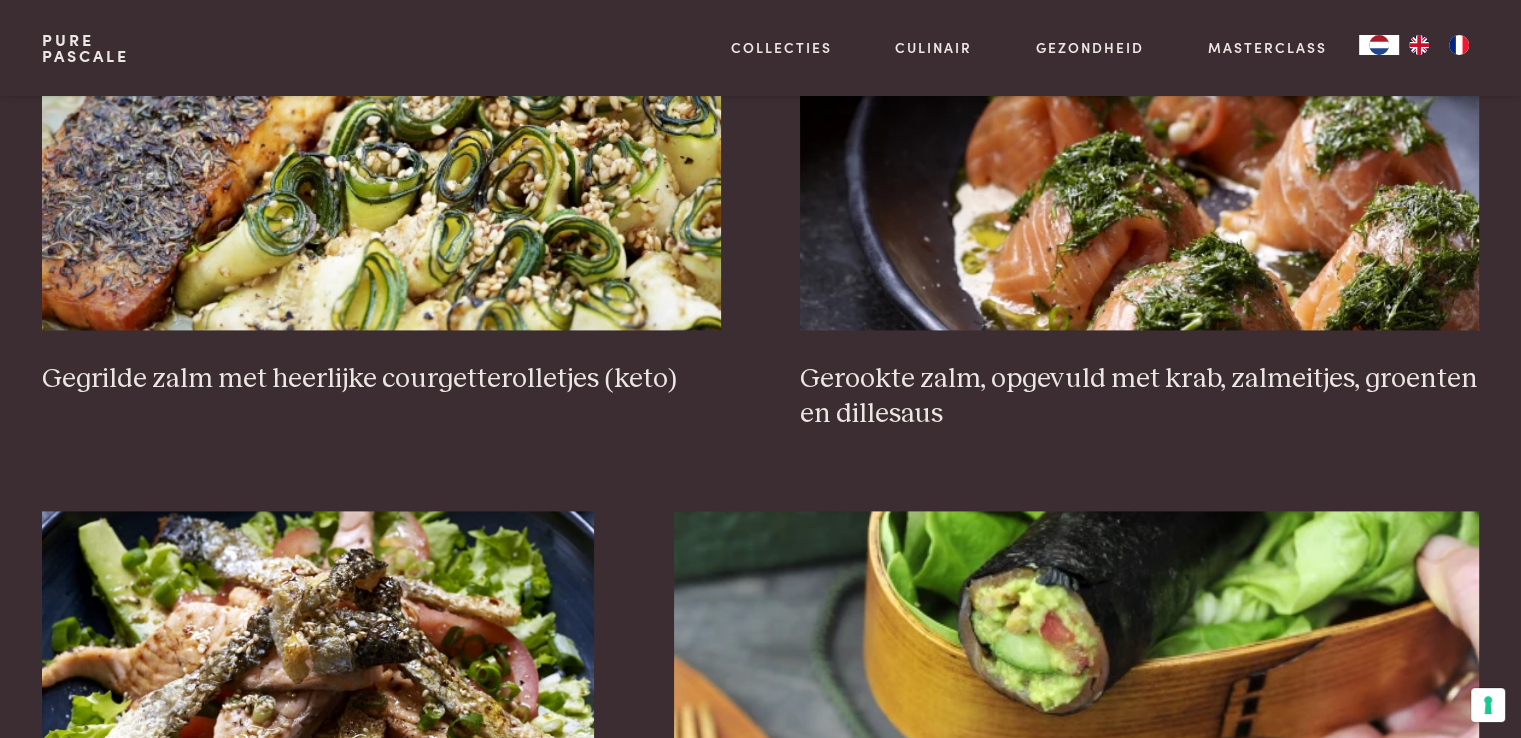 scroll, scrollTop: 2688, scrollLeft: 0, axis: vertical 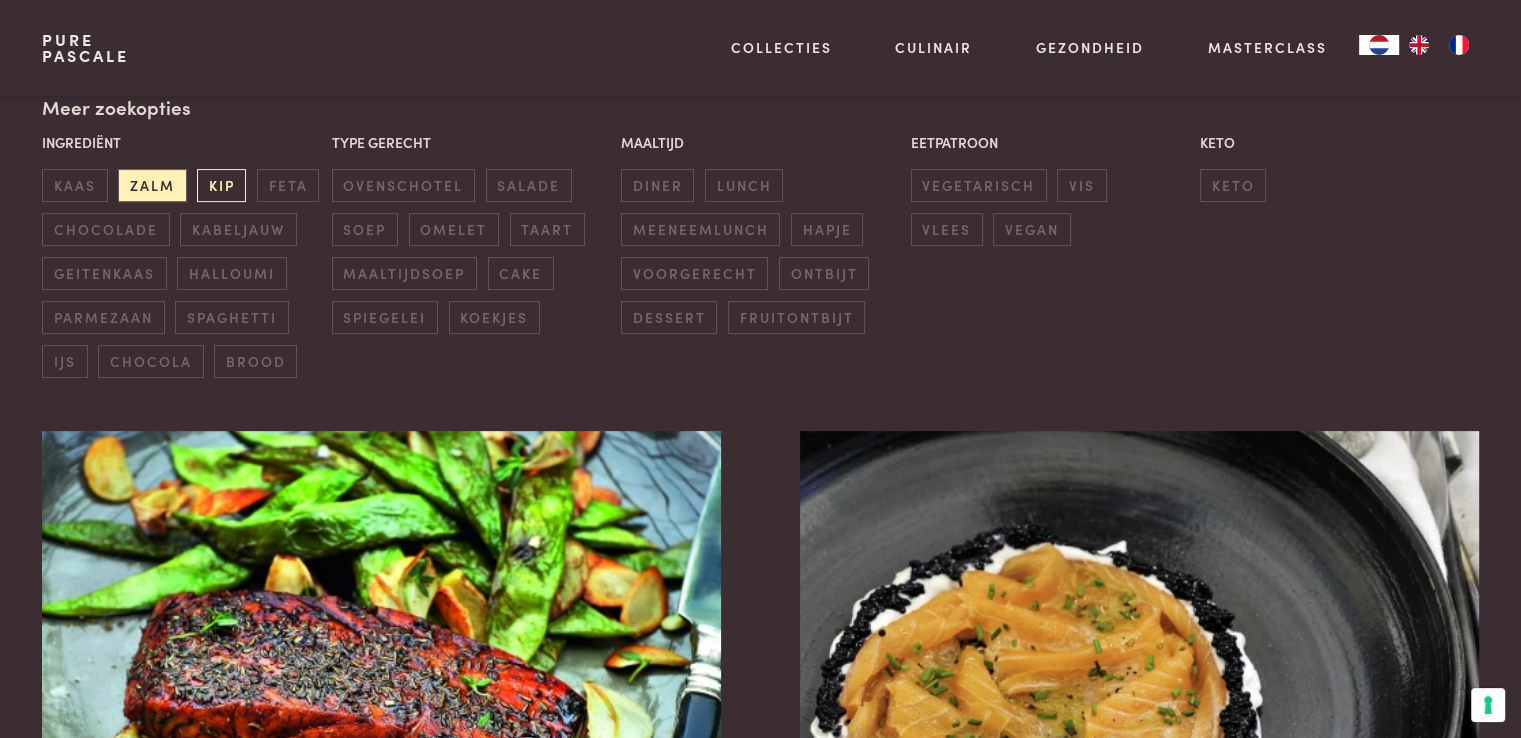 click on "kip" at bounding box center (221, 185) 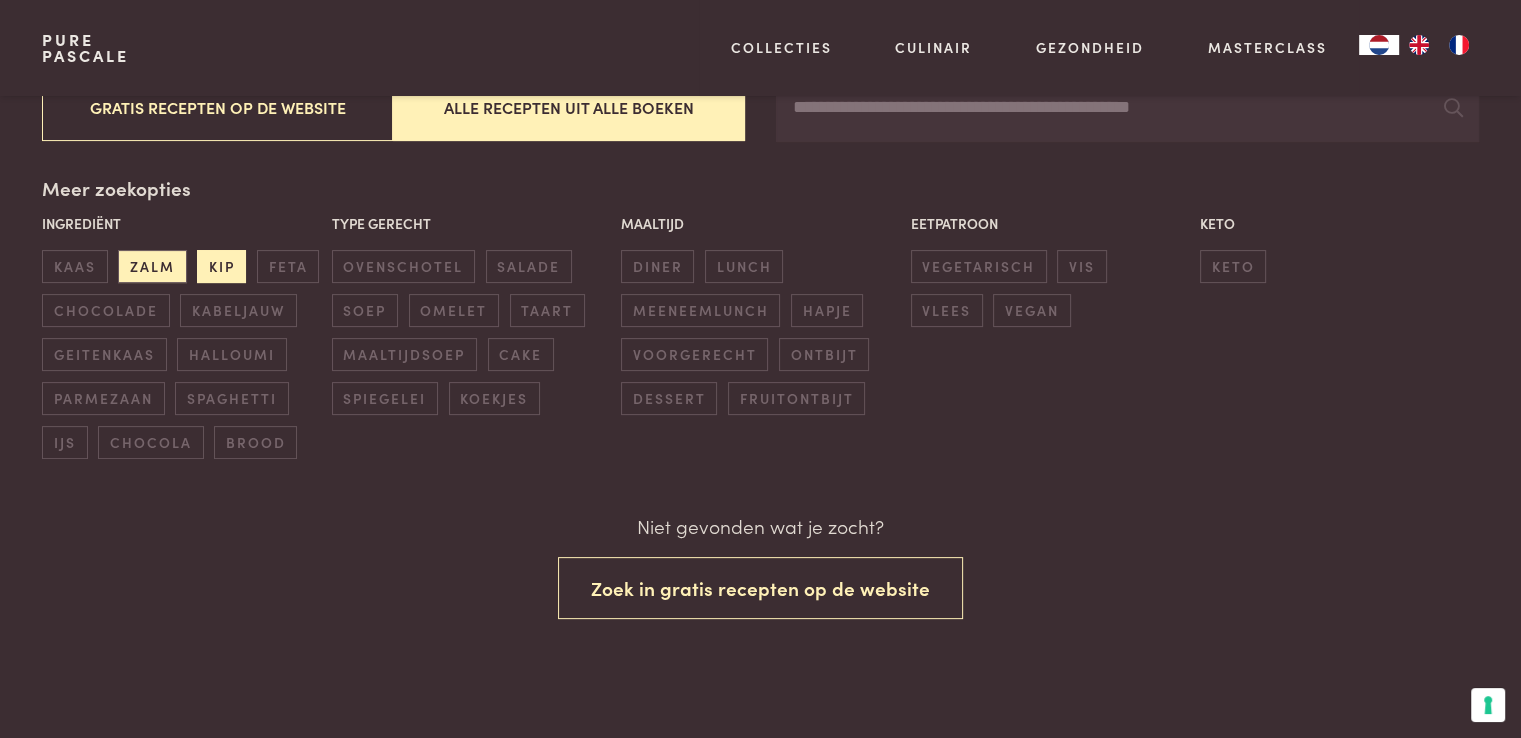 scroll, scrollTop: 418, scrollLeft: 0, axis: vertical 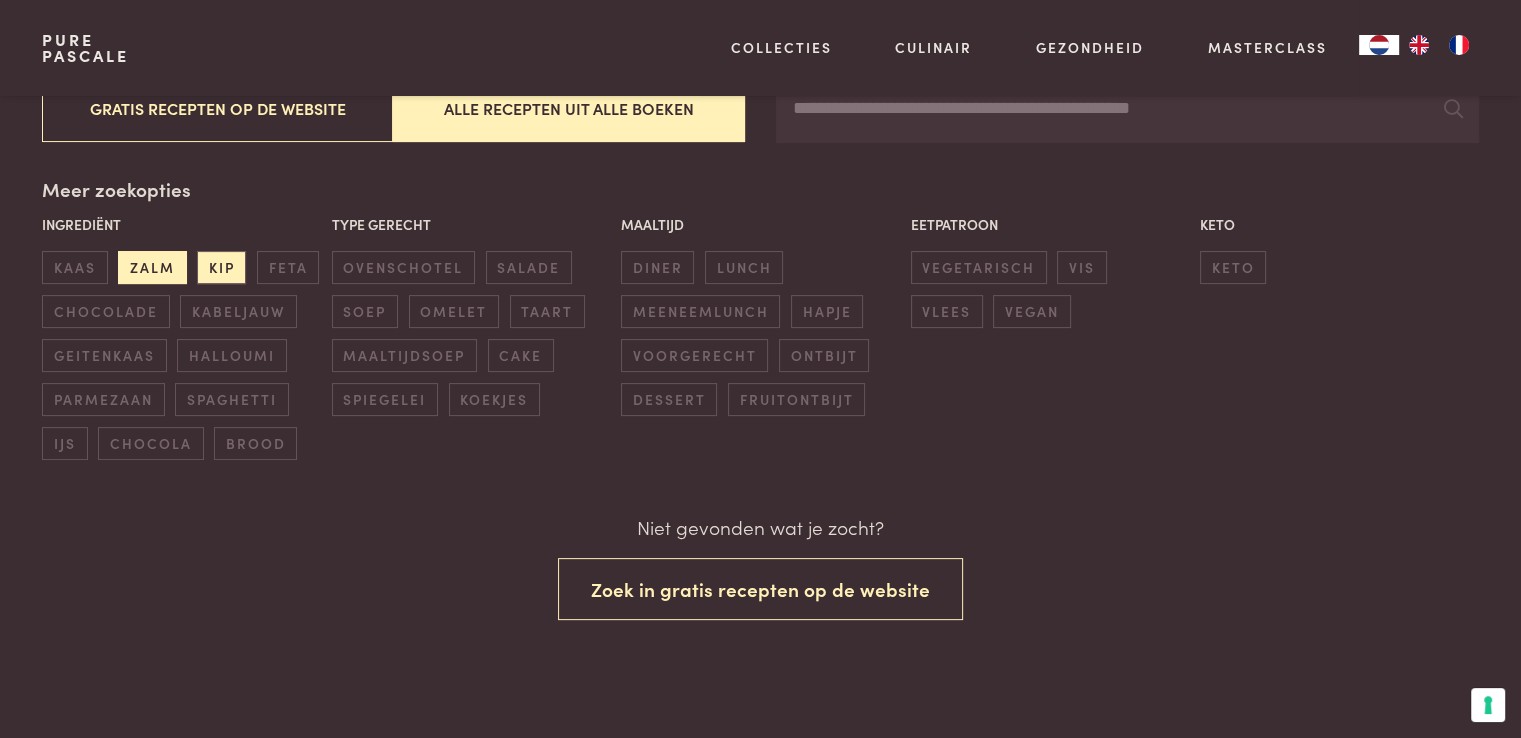 click on "zalm" at bounding box center (152, 267) 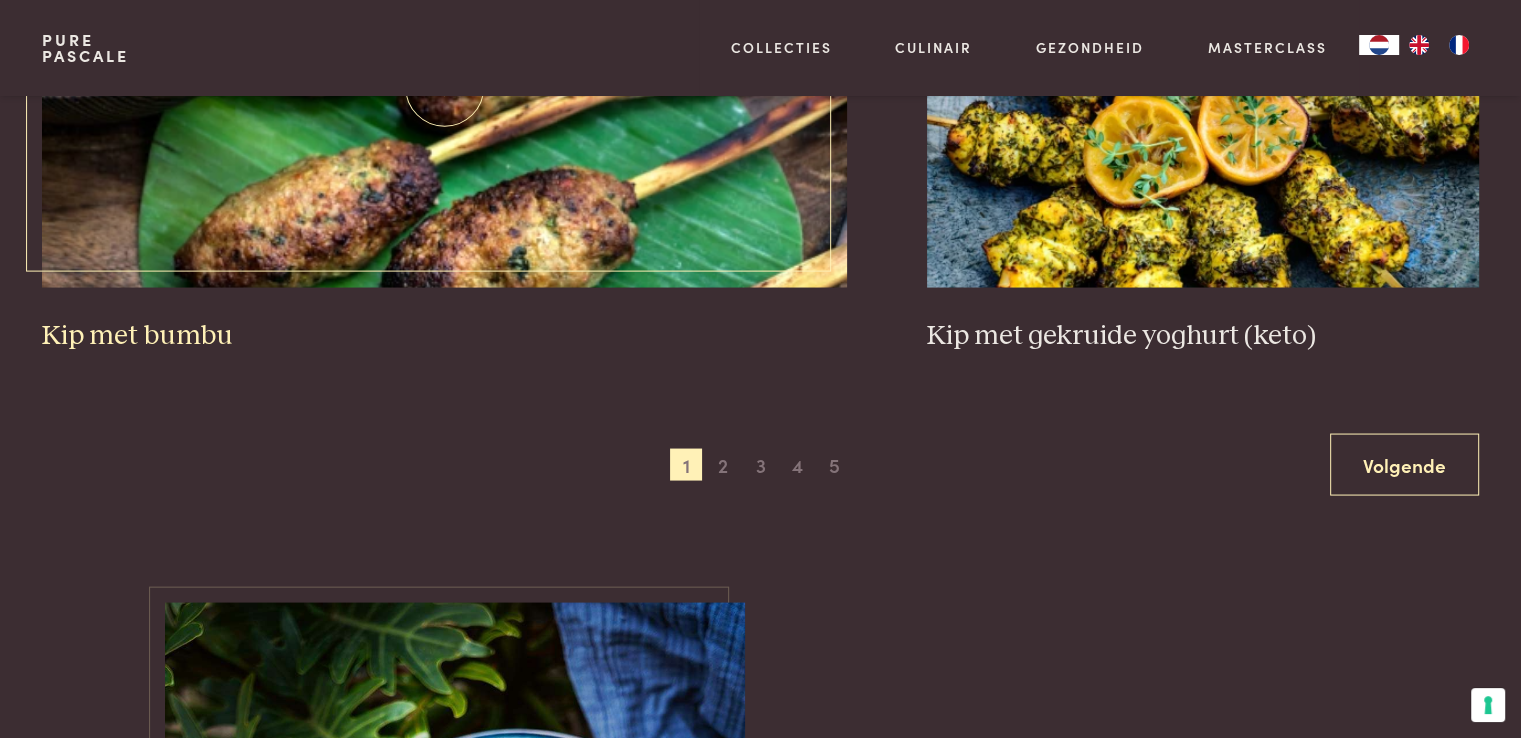 scroll, scrollTop: 3845, scrollLeft: 0, axis: vertical 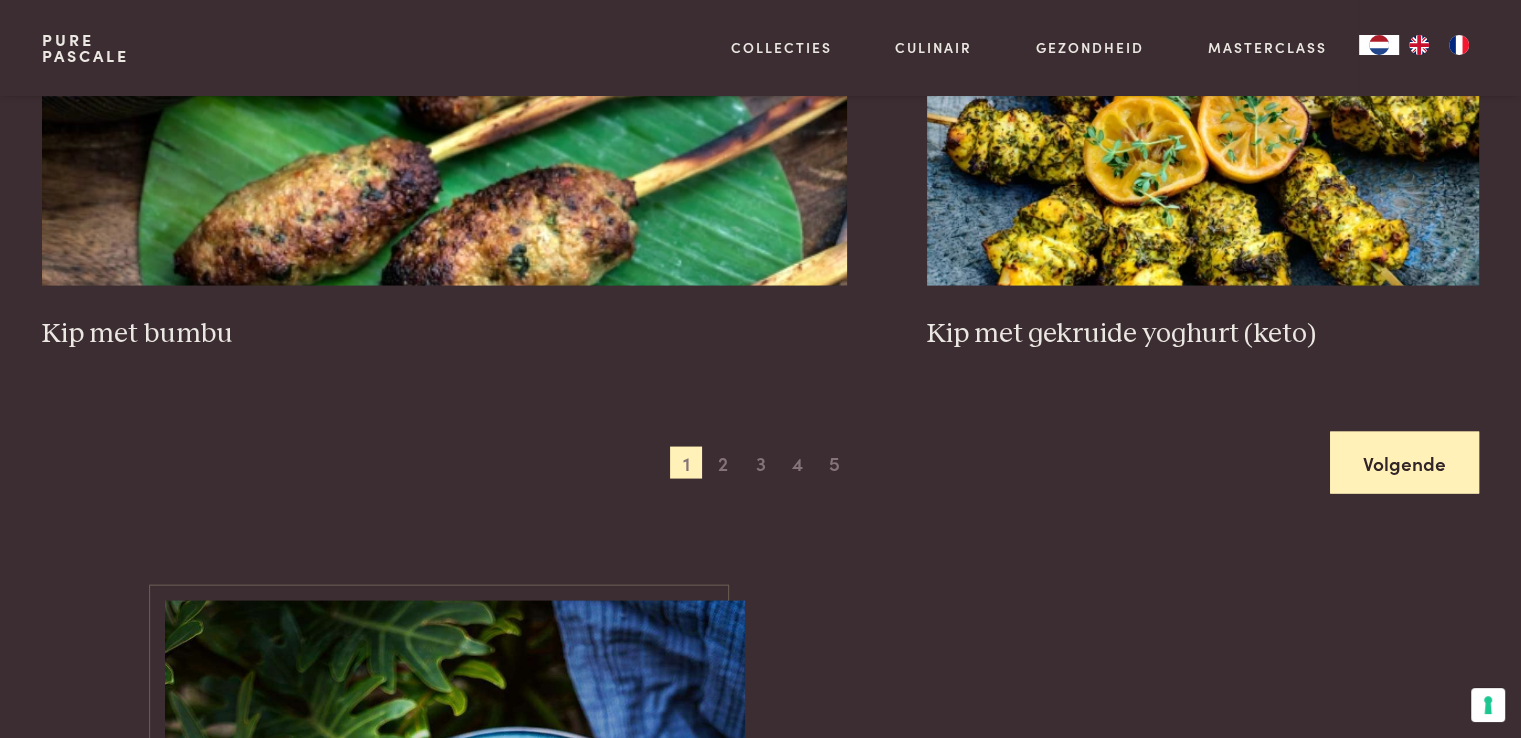 click on "Volgende" at bounding box center [1404, 463] 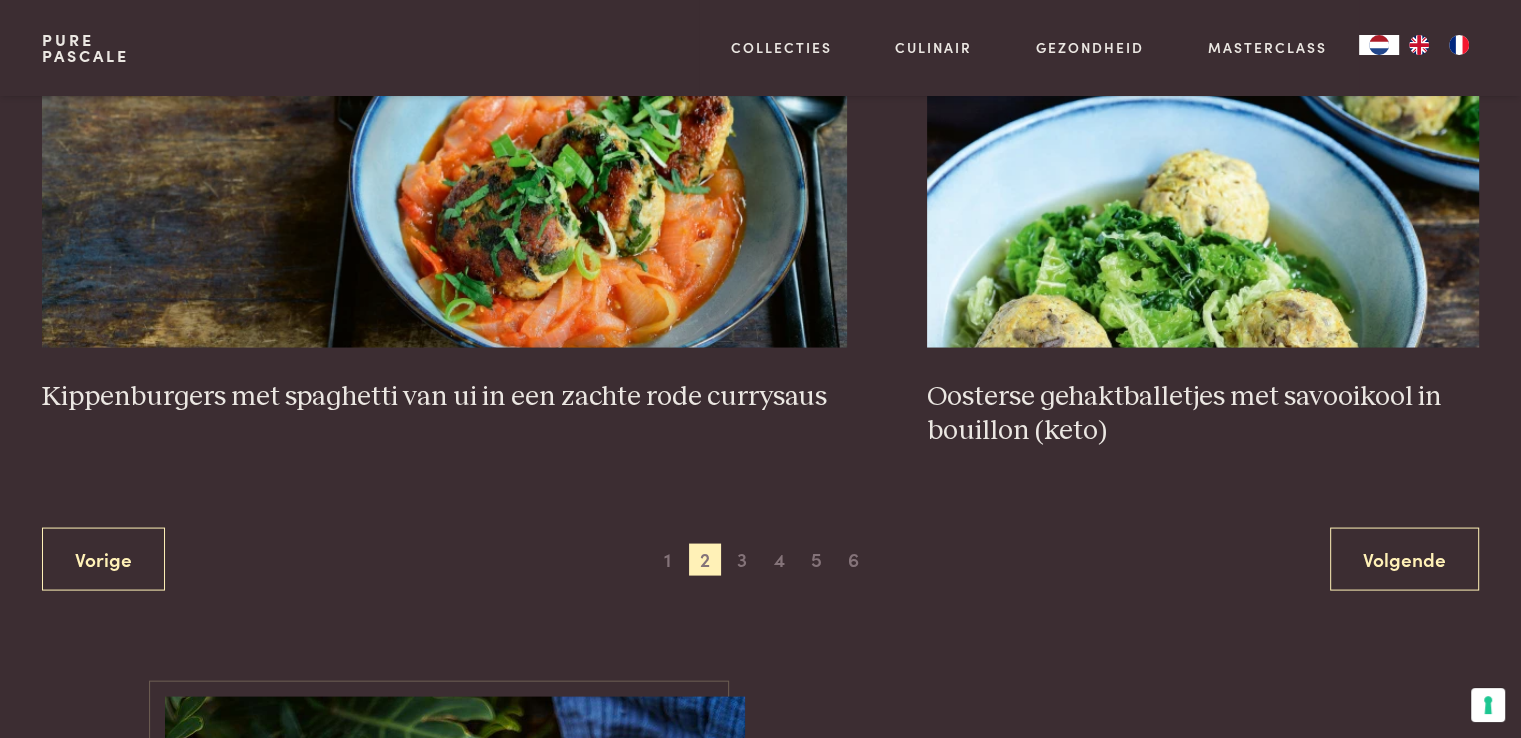 scroll, scrollTop: 3859, scrollLeft: 0, axis: vertical 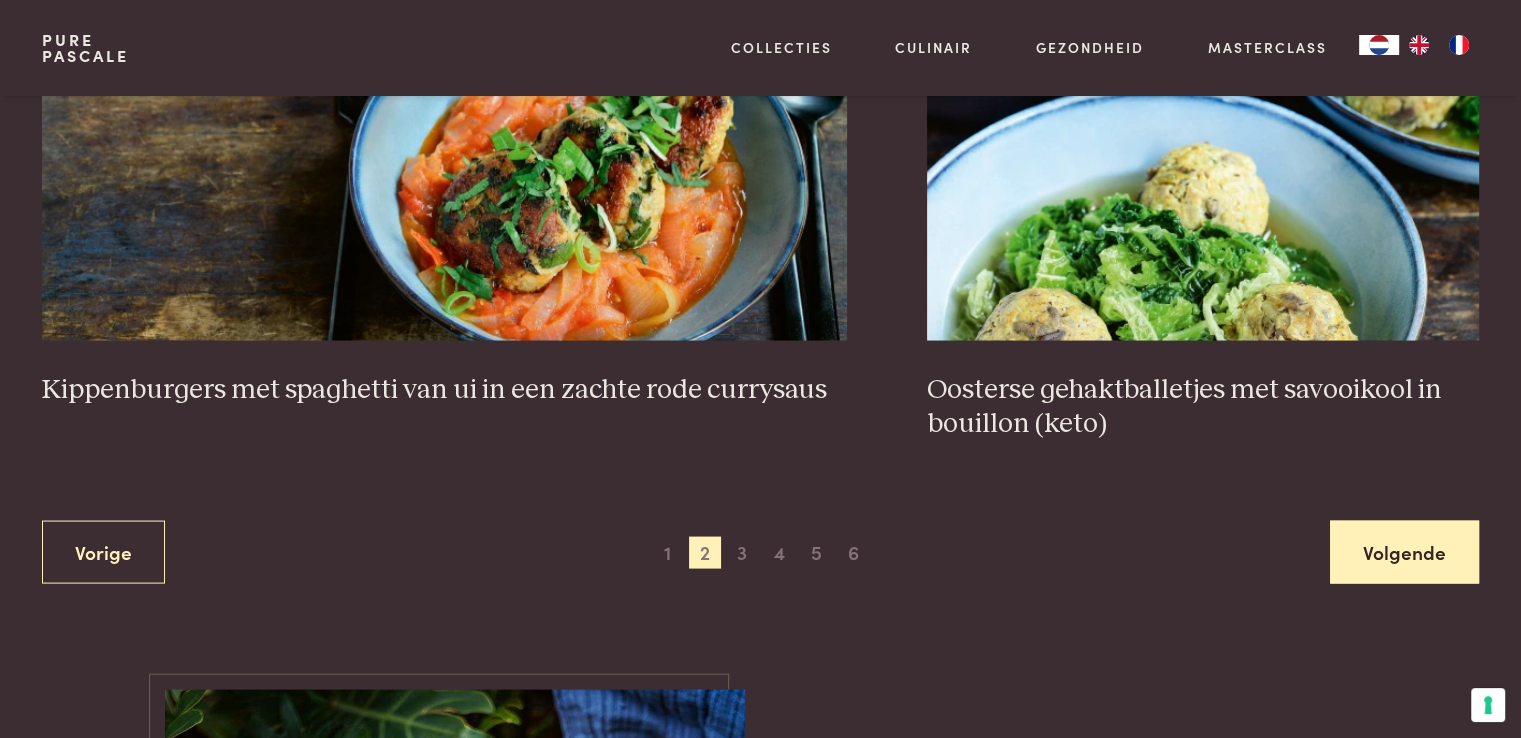 click on "Volgende" at bounding box center [1404, 552] 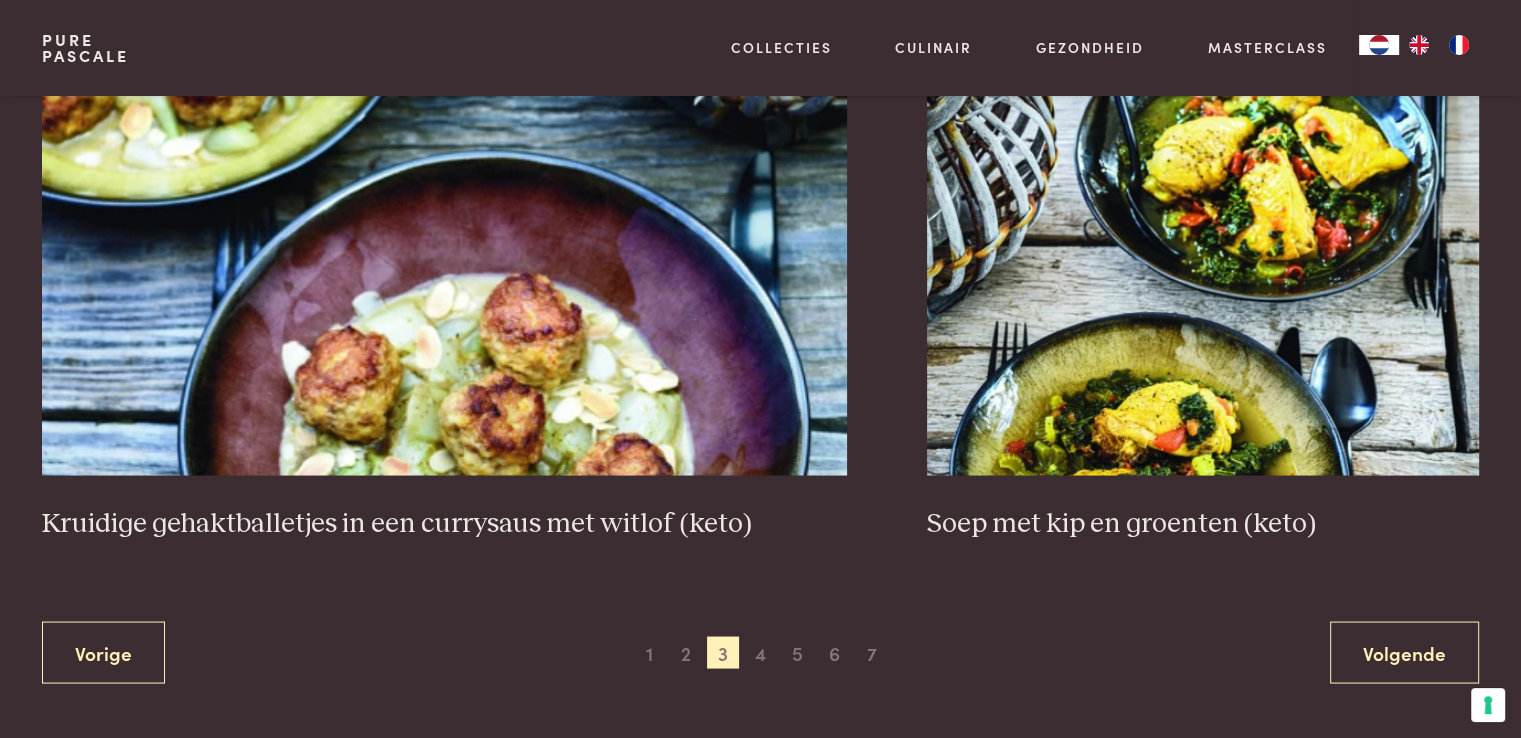scroll, scrollTop: 3663, scrollLeft: 0, axis: vertical 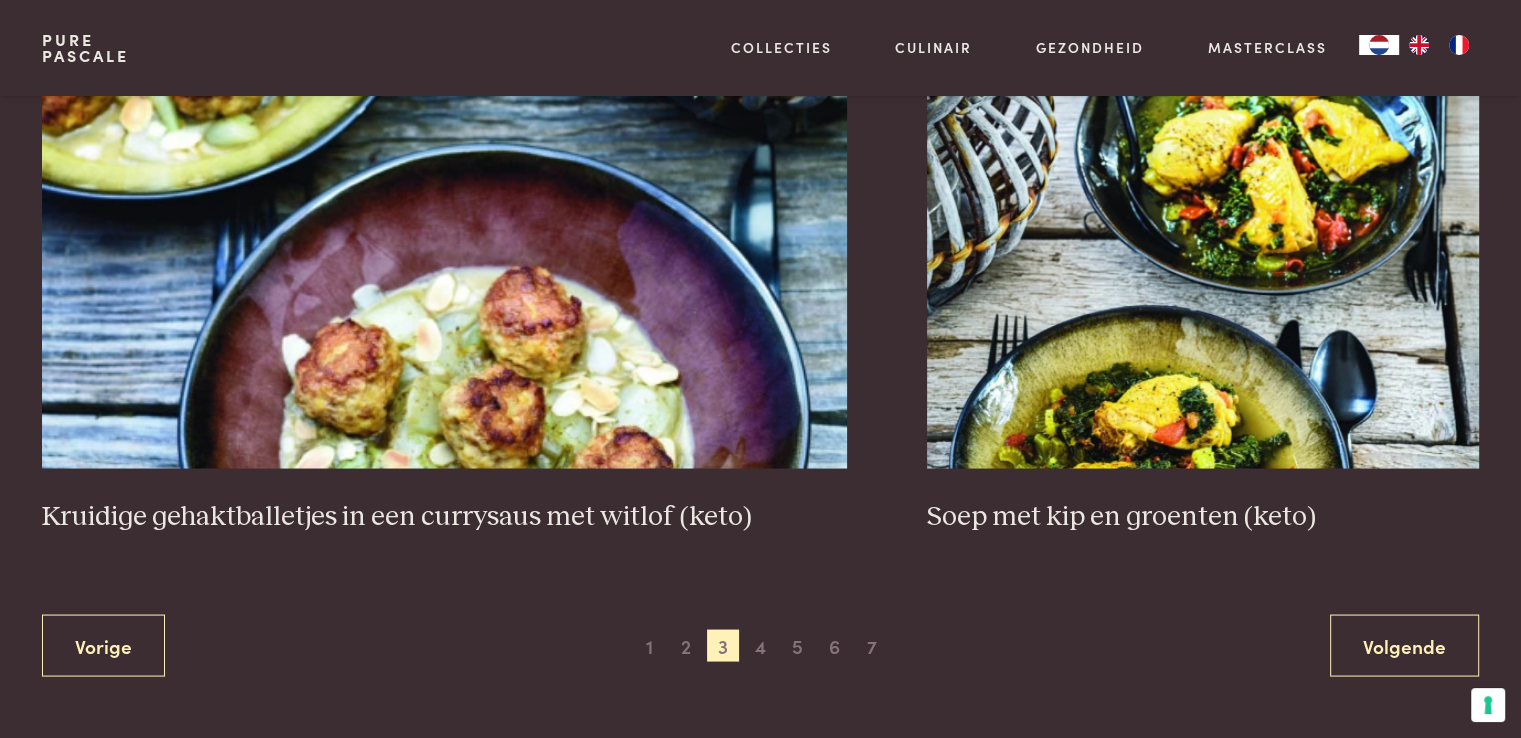 drag, startPoint x: 996, startPoint y: 523, endPoint x: 1181, endPoint y: 535, distance: 185.38878 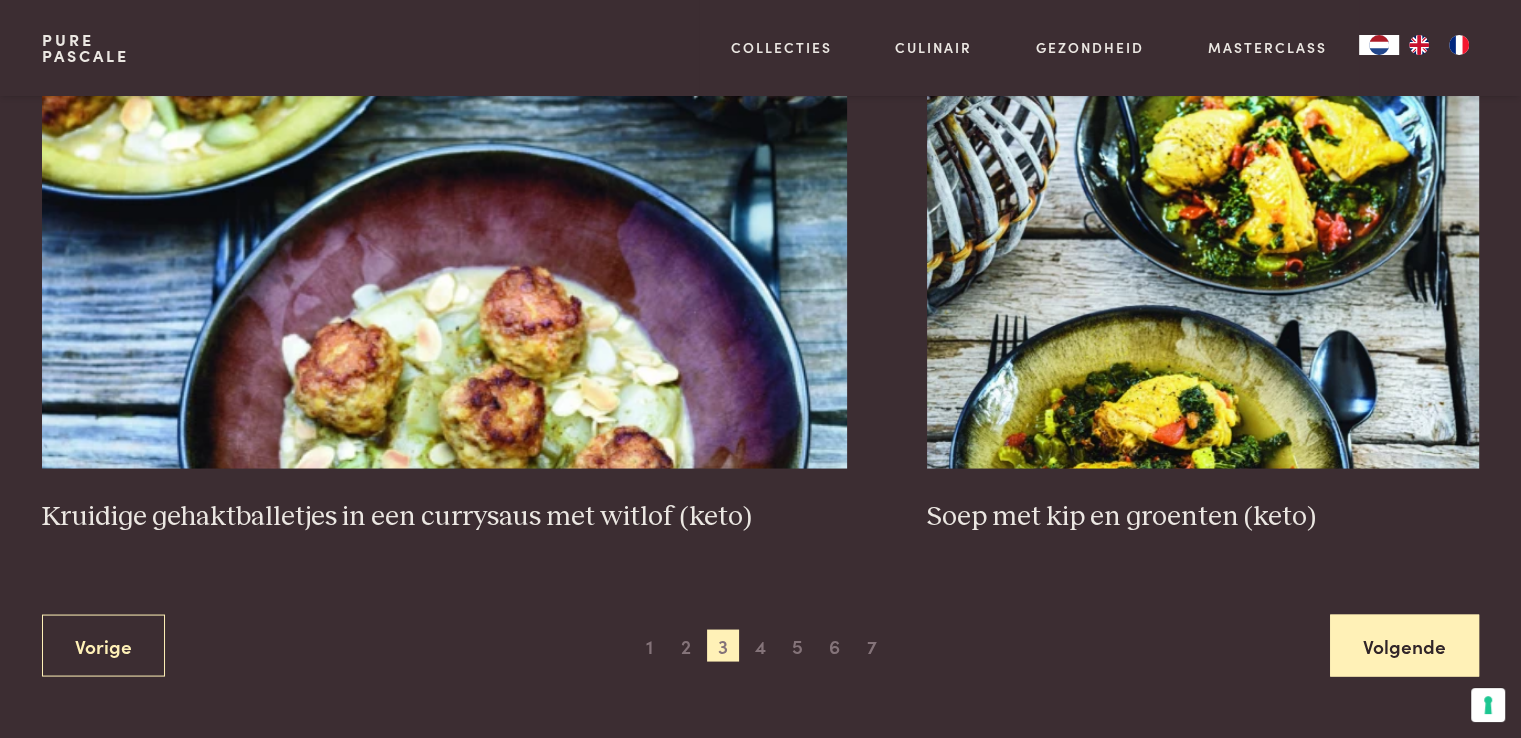 click on "Volgende" at bounding box center [1404, 645] 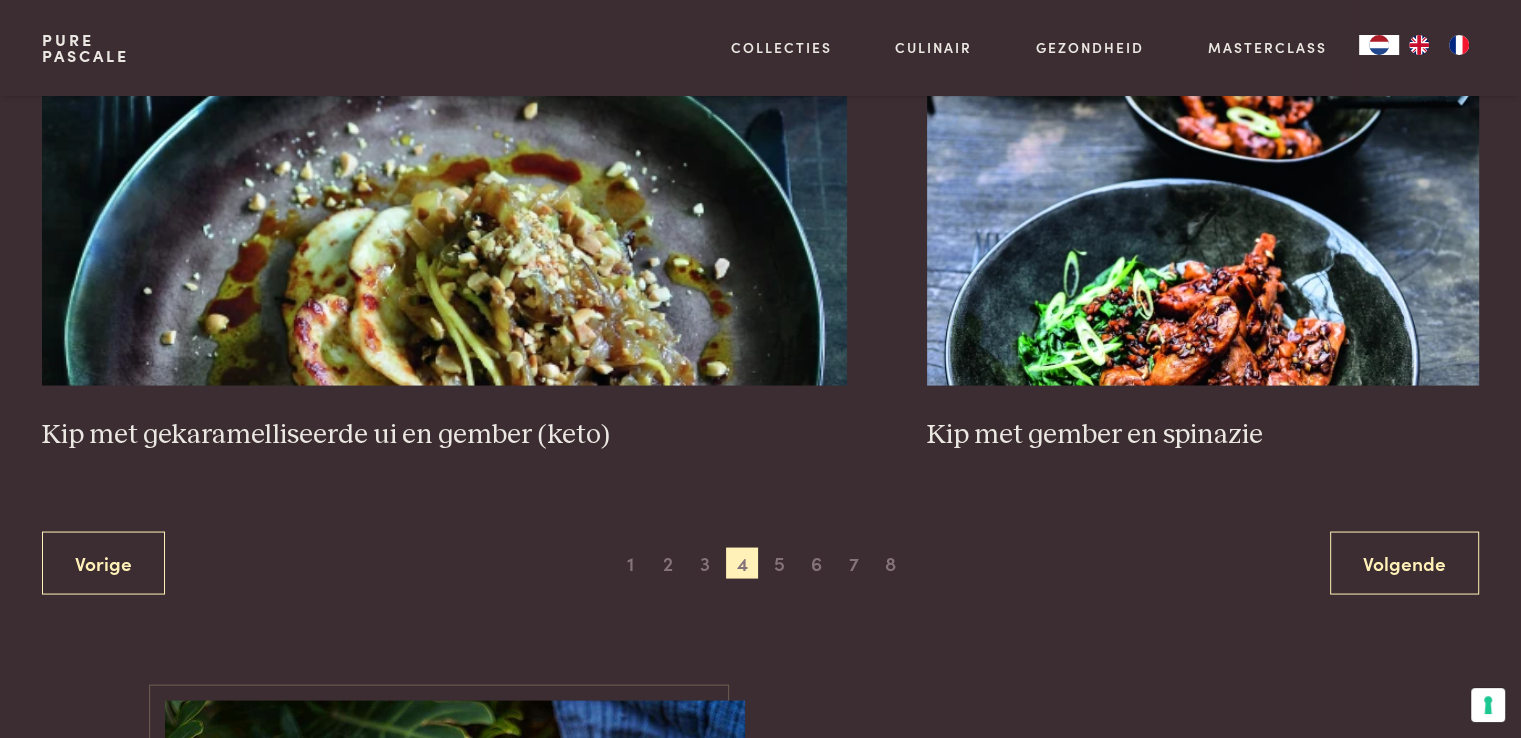 scroll, scrollTop: 3722, scrollLeft: 0, axis: vertical 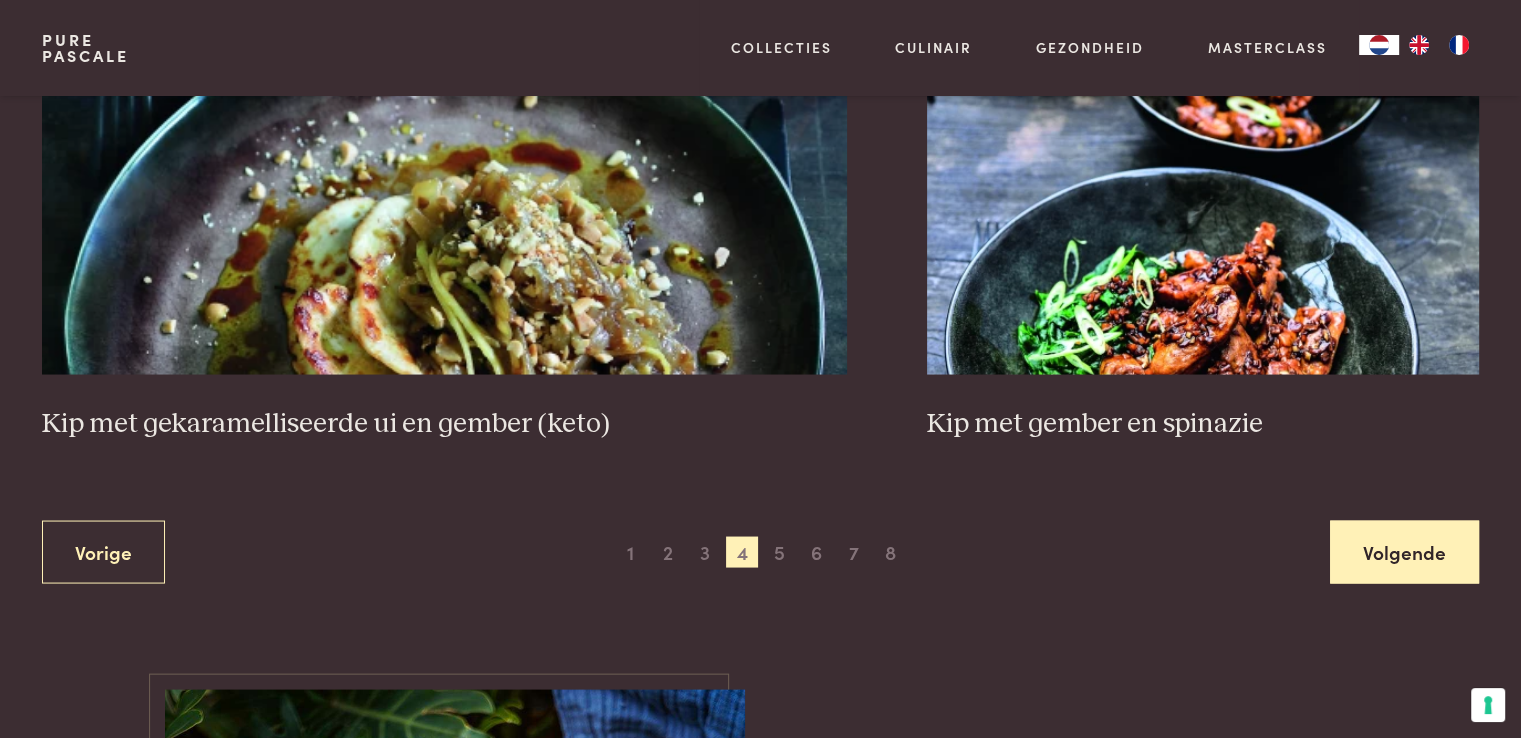 click on "Volgende" at bounding box center (1404, 551) 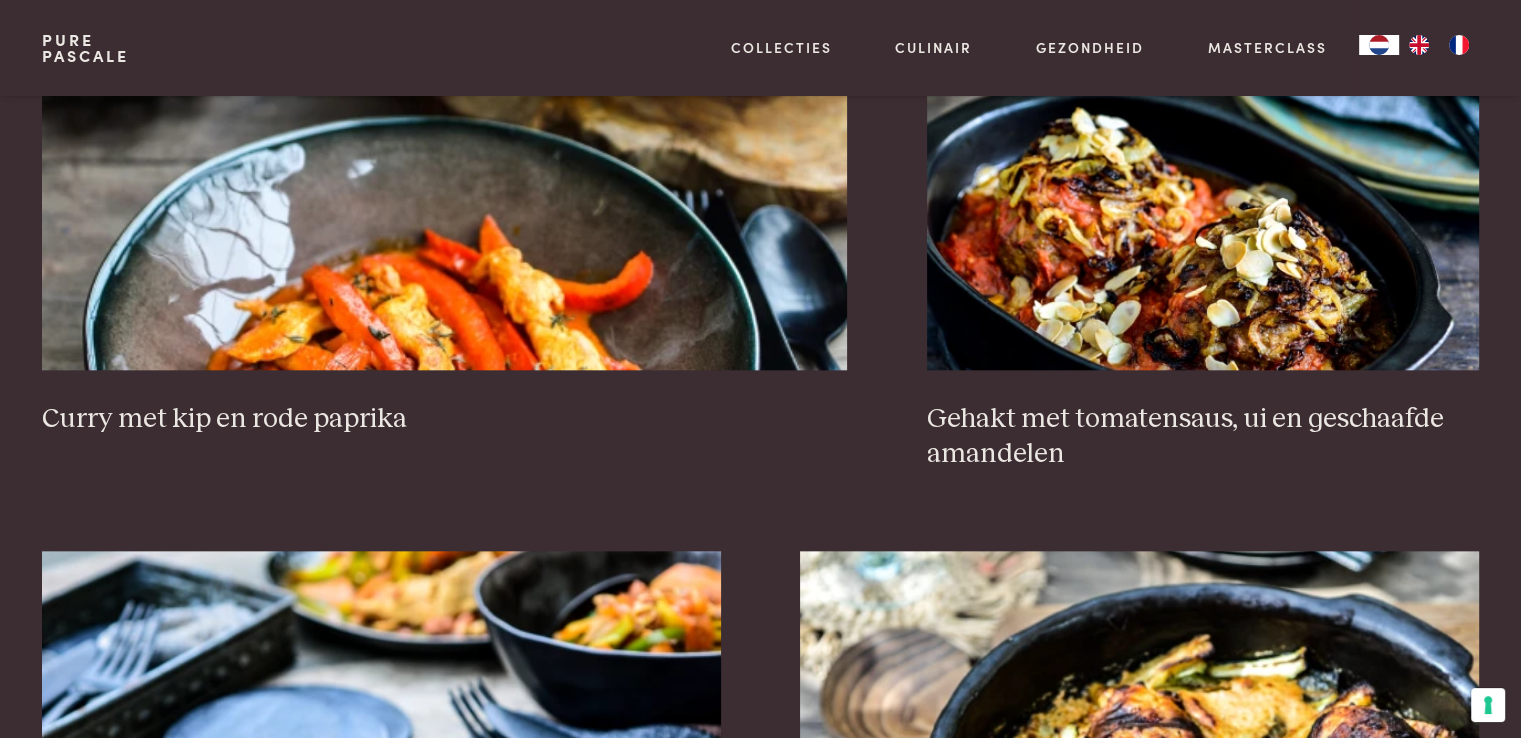 scroll, scrollTop: 2055, scrollLeft: 0, axis: vertical 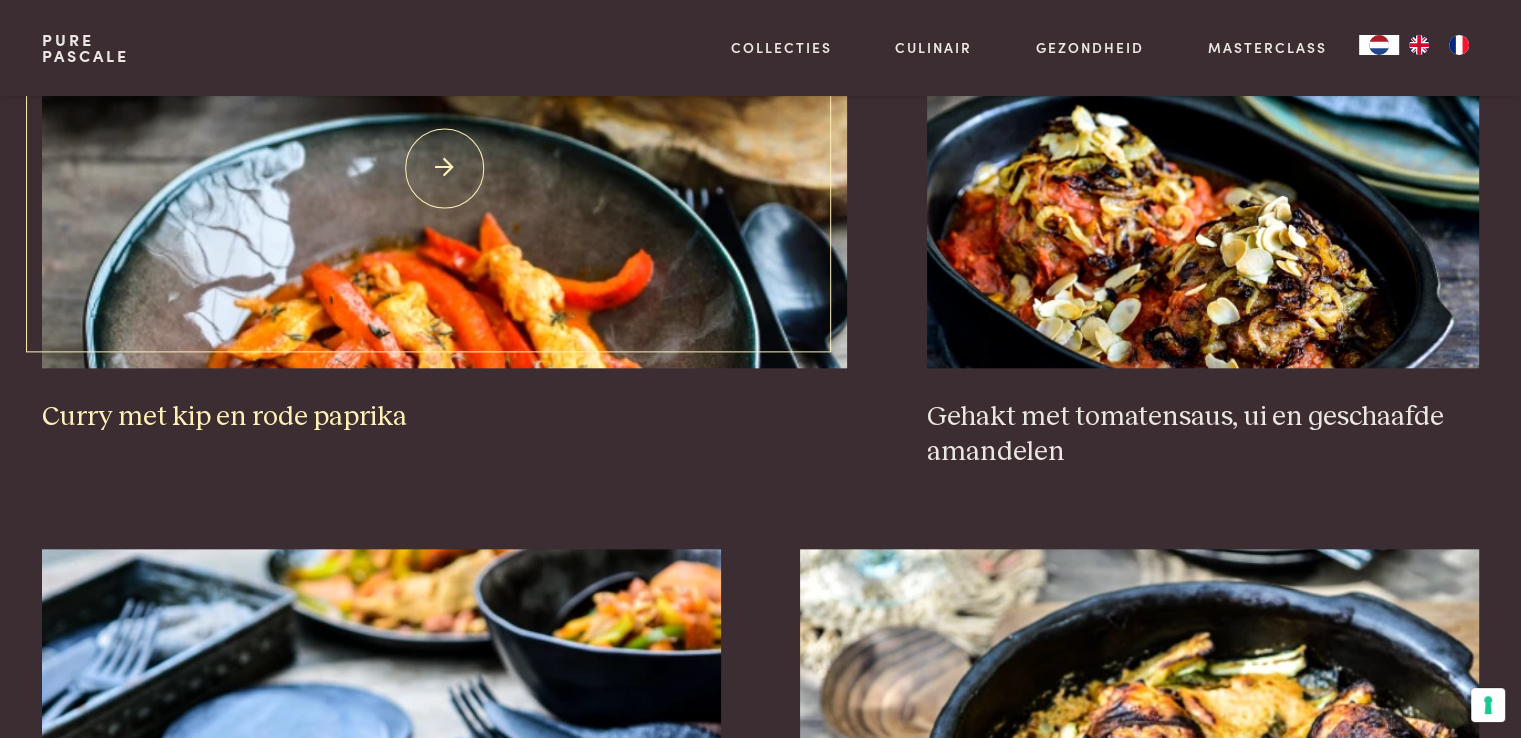 click at bounding box center [444, 168] 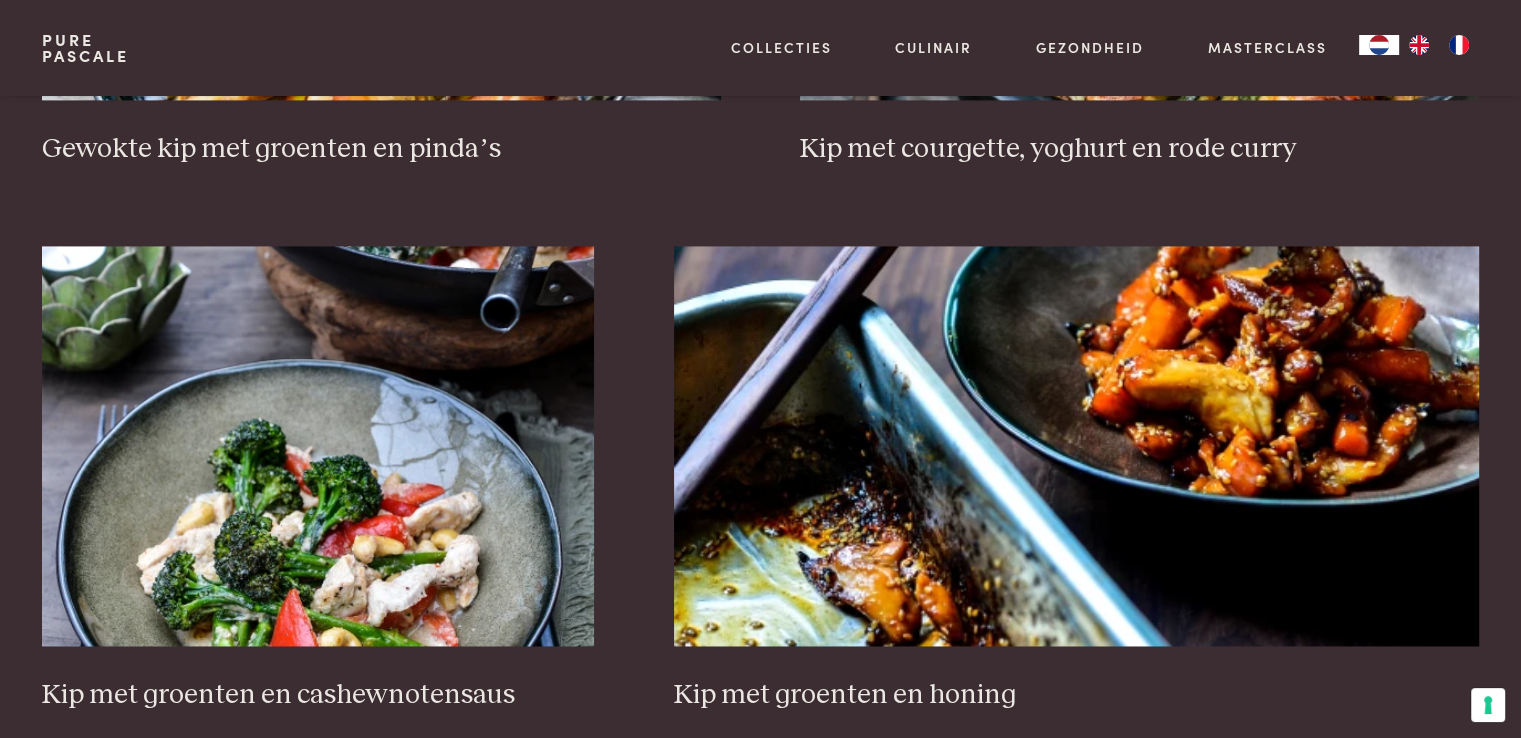 scroll, scrollTop: 2920, scrollLeft: 0, axis: vertical 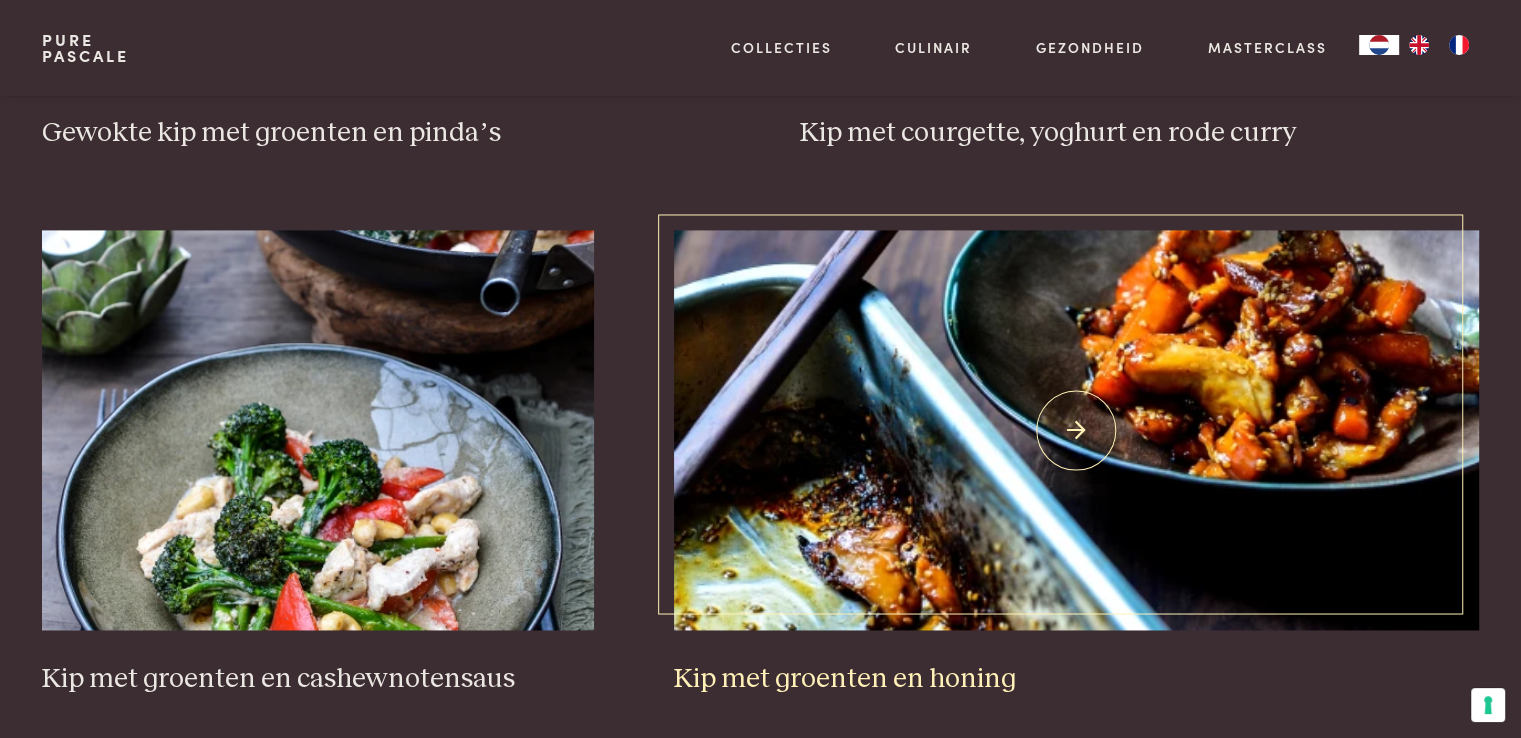 click at bounding box center [1076, 430] 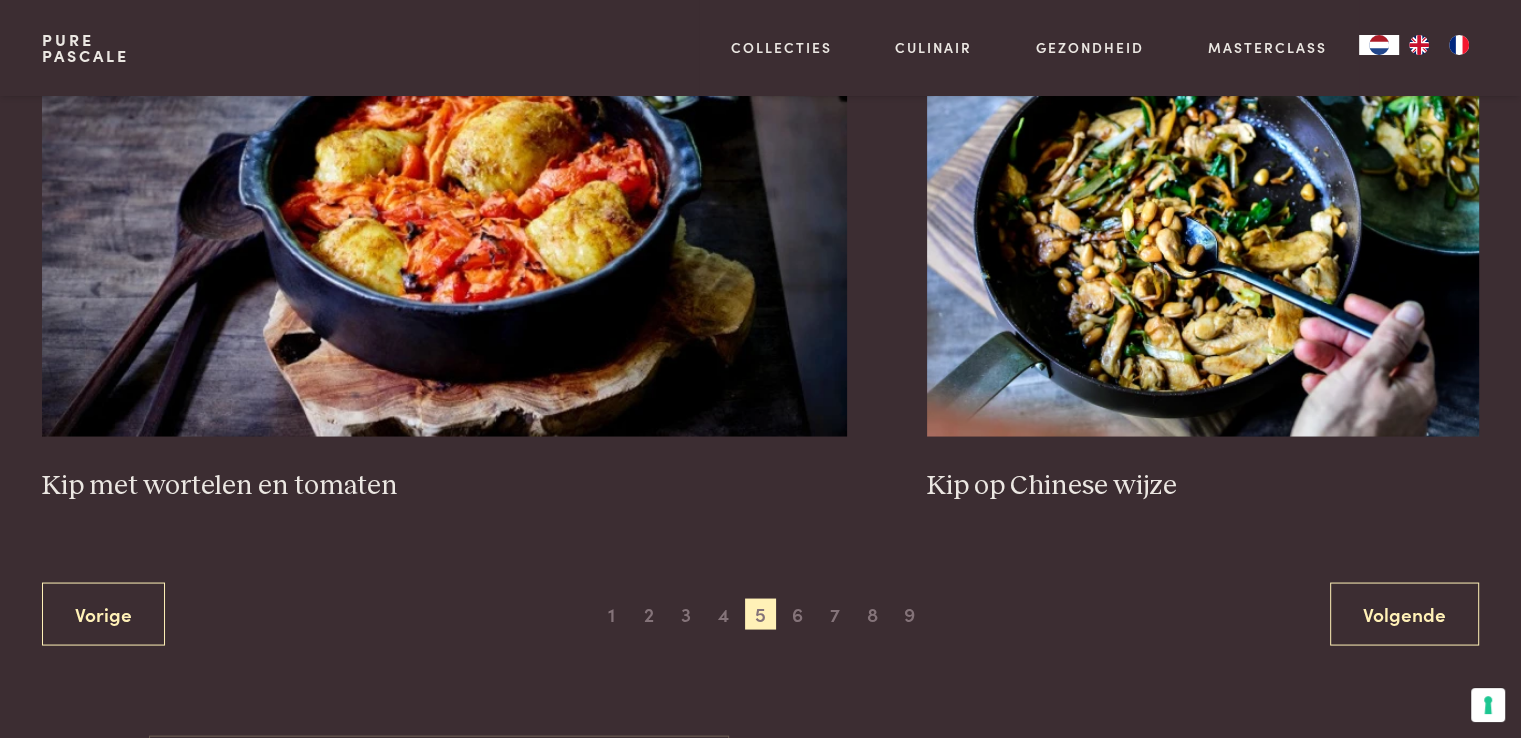 scroll, scrollTop: 3668, scrollLeft: 0, axis: vertical 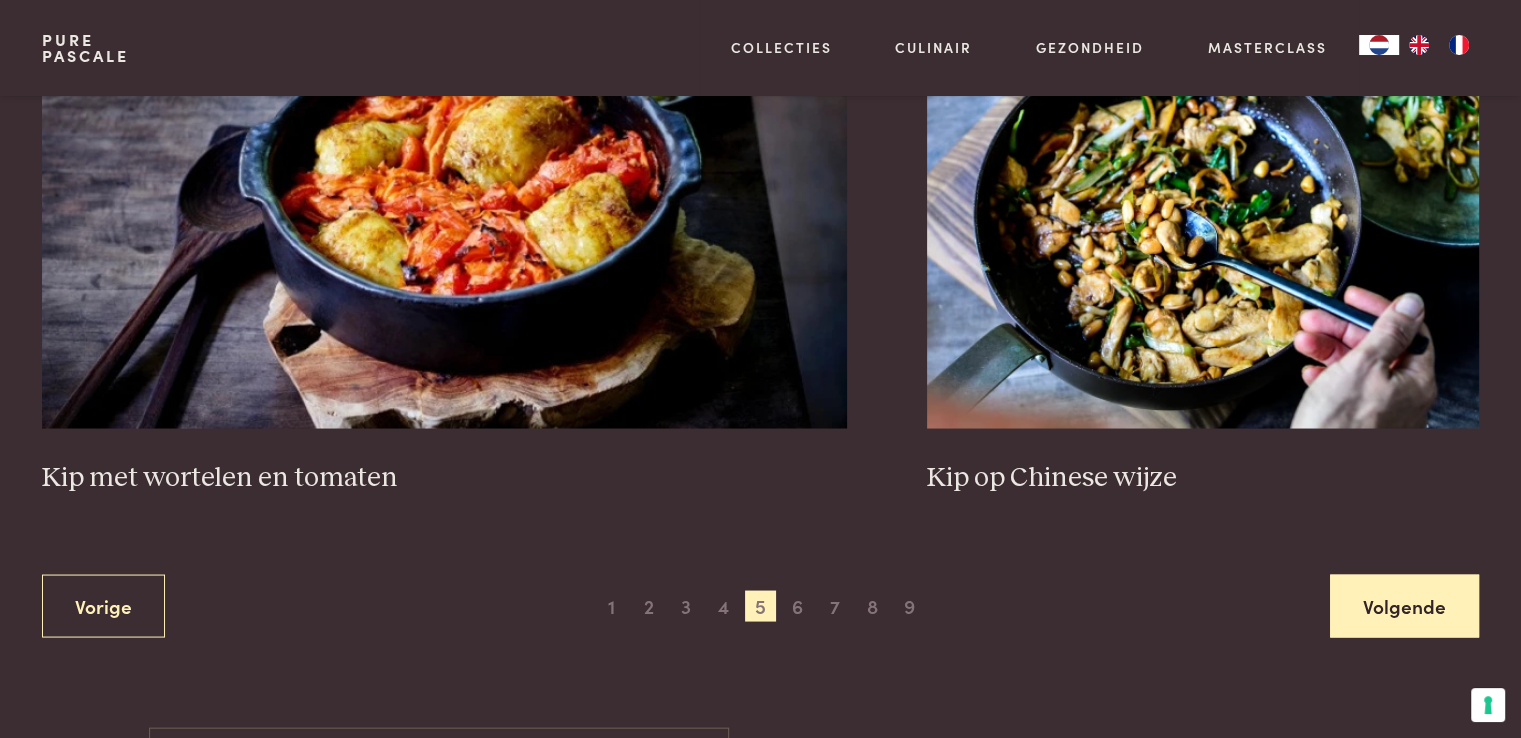 click on "Volgende" at bounding box center [1404, 605] 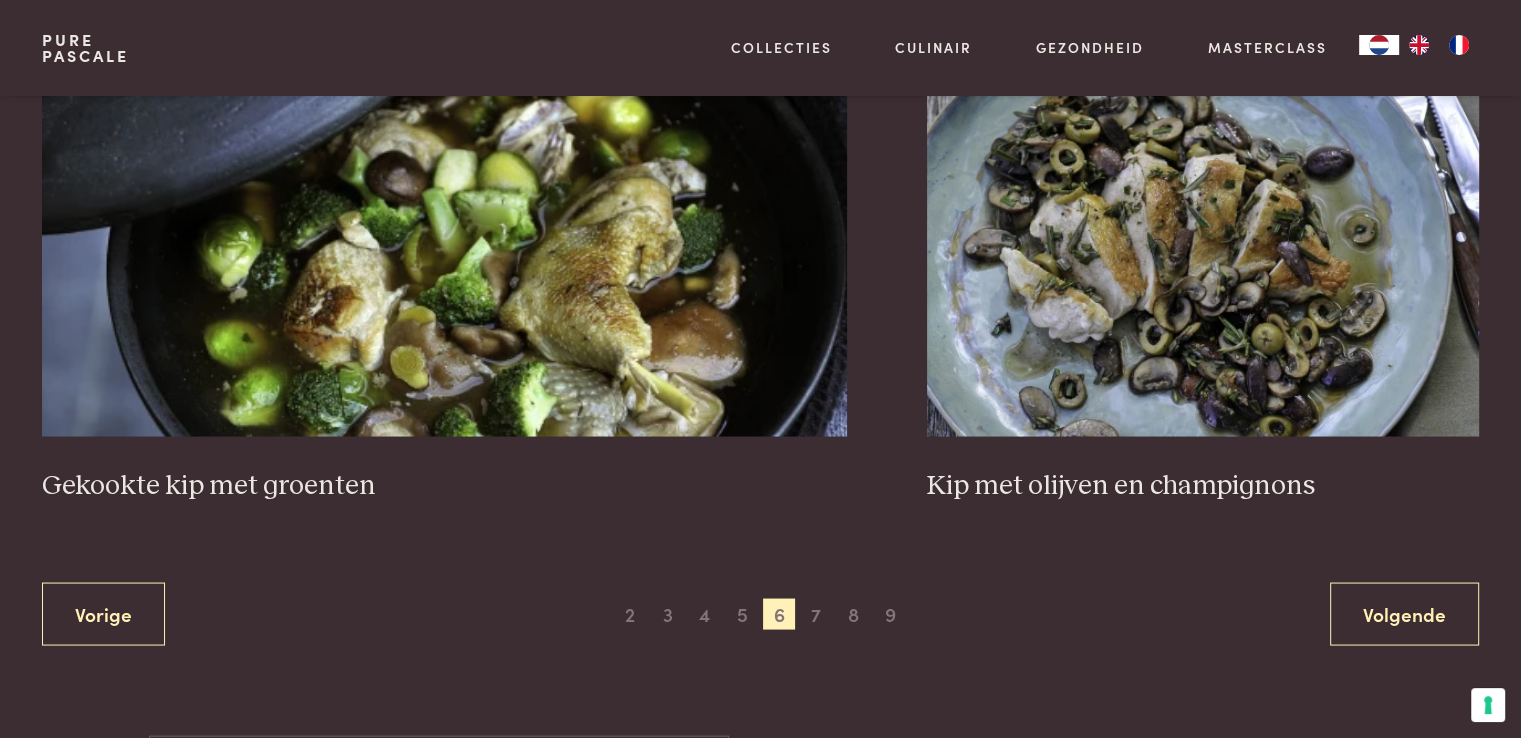 scroll, scrollTop: 3660, scrollLeft: 0, axis: vertical 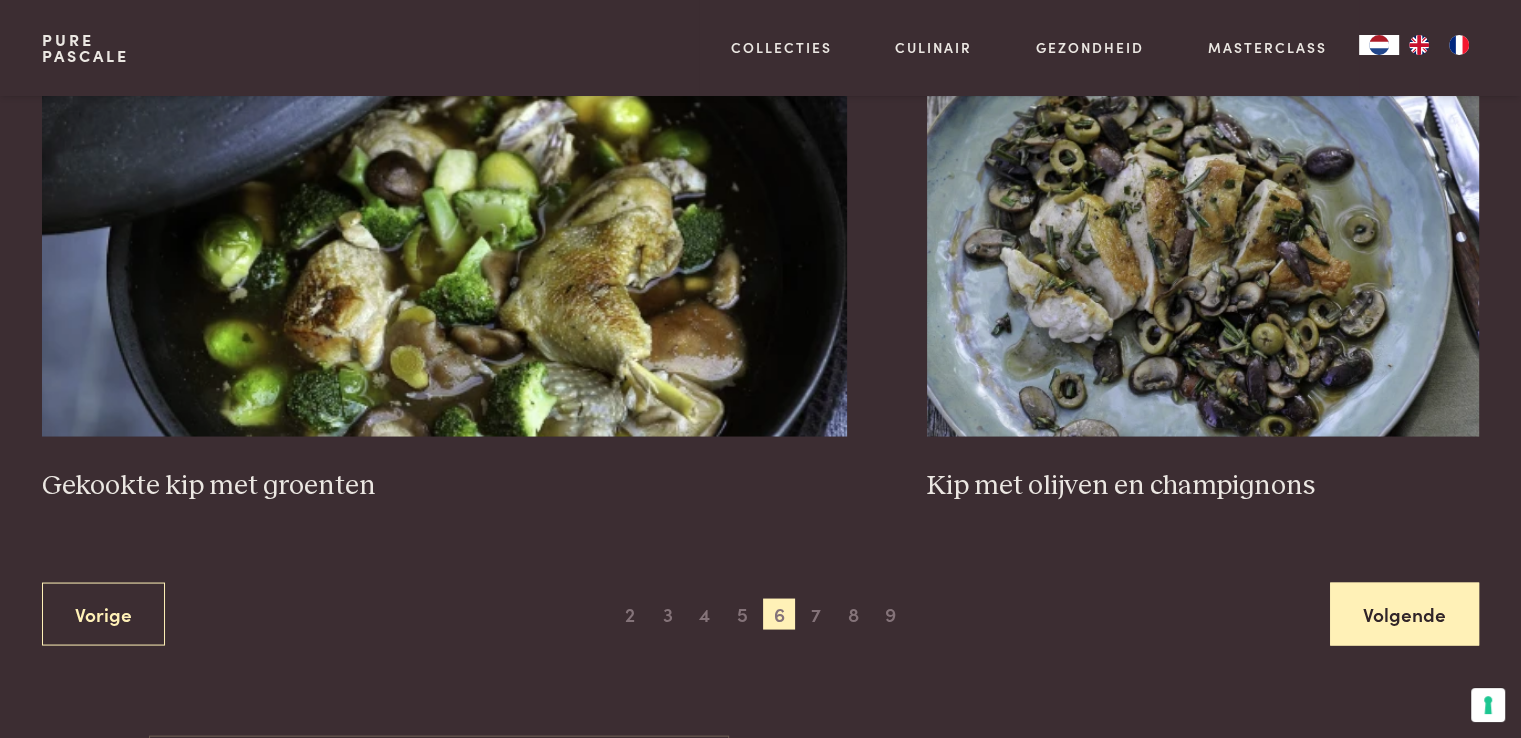 click on "Volgende" at bounding box center [1404, 613] 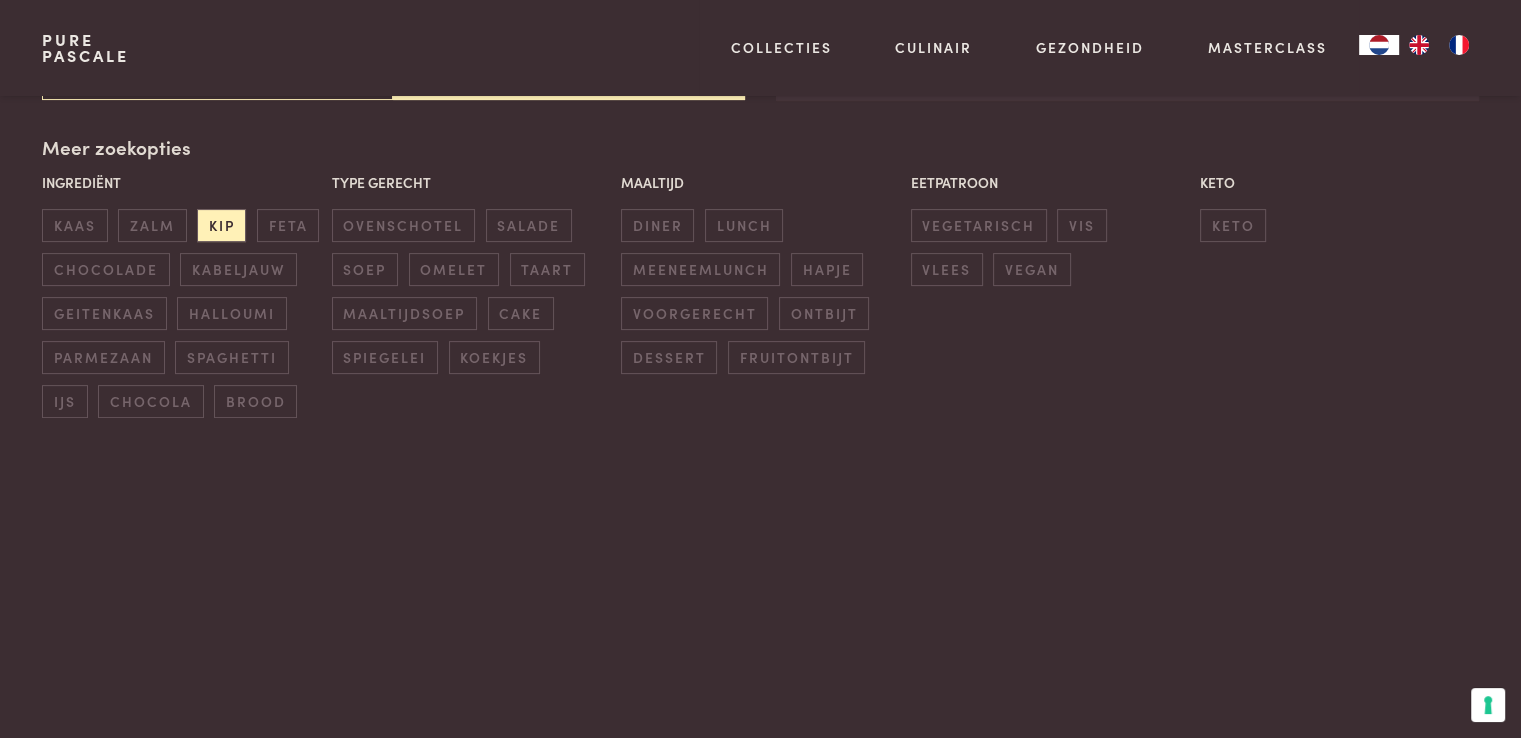 scroll, scrollTop: 459, scrollLeft: 0, axis: vertical 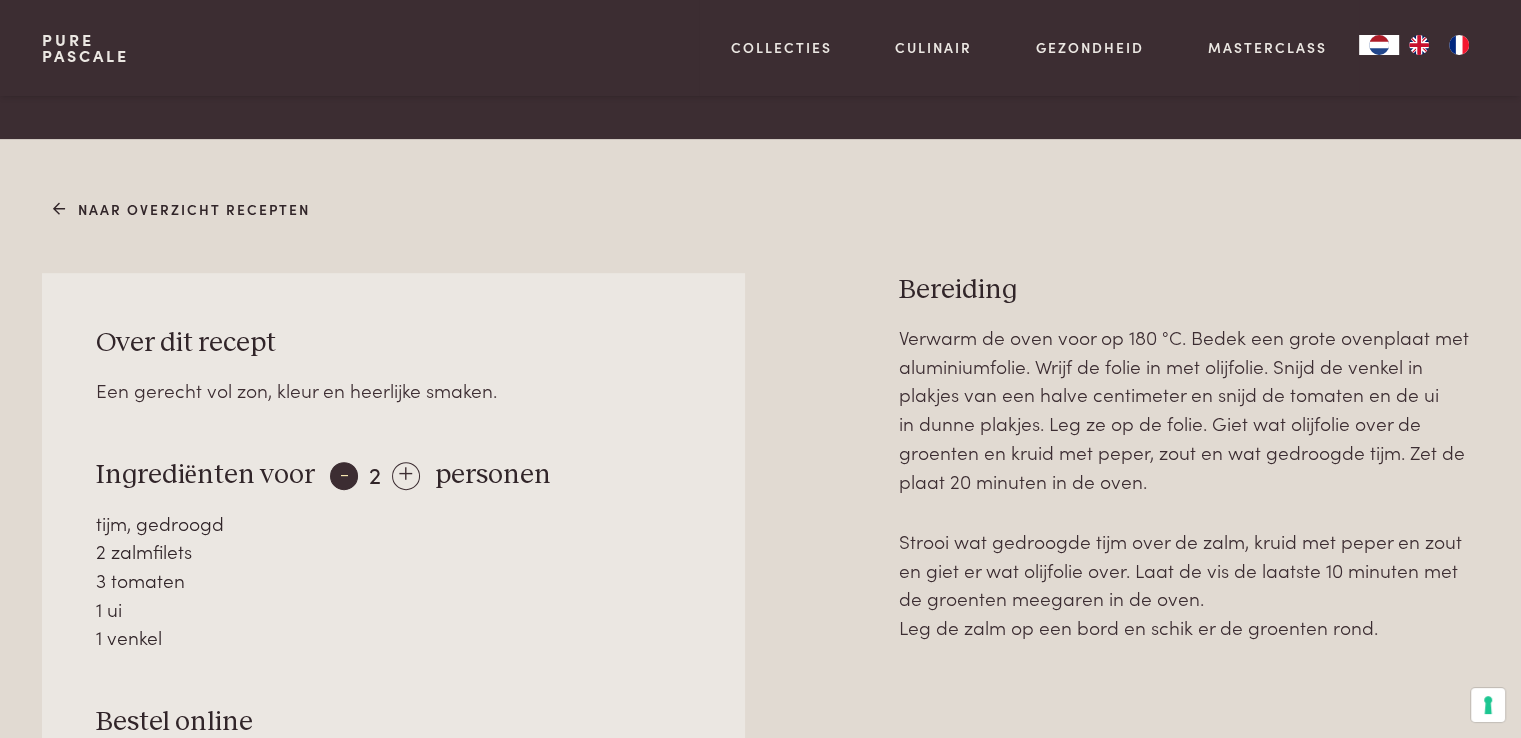 click on "-" at bounding box center [344, 476] 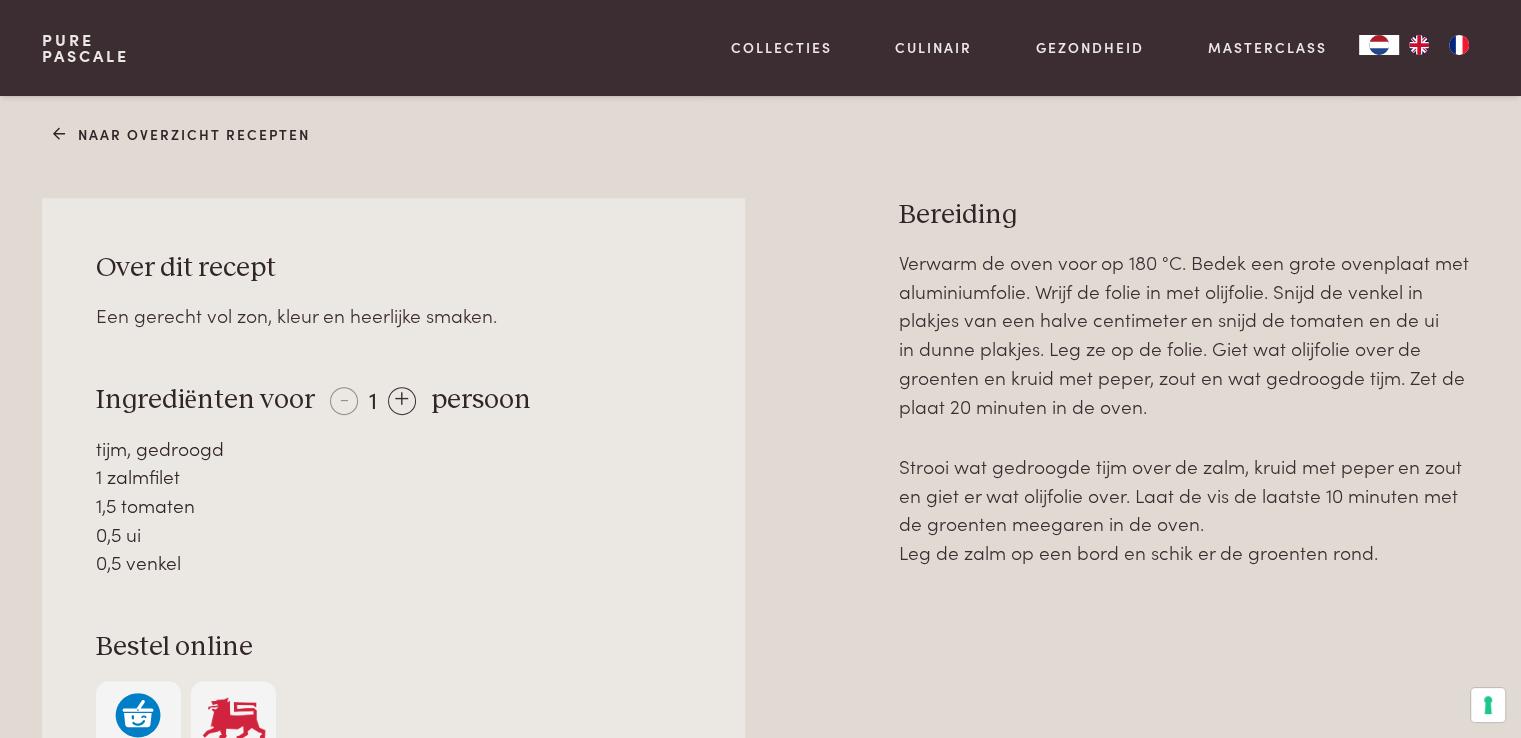 scroll, scrollTop: 786, scrollLeft: 0, axis: vertical 